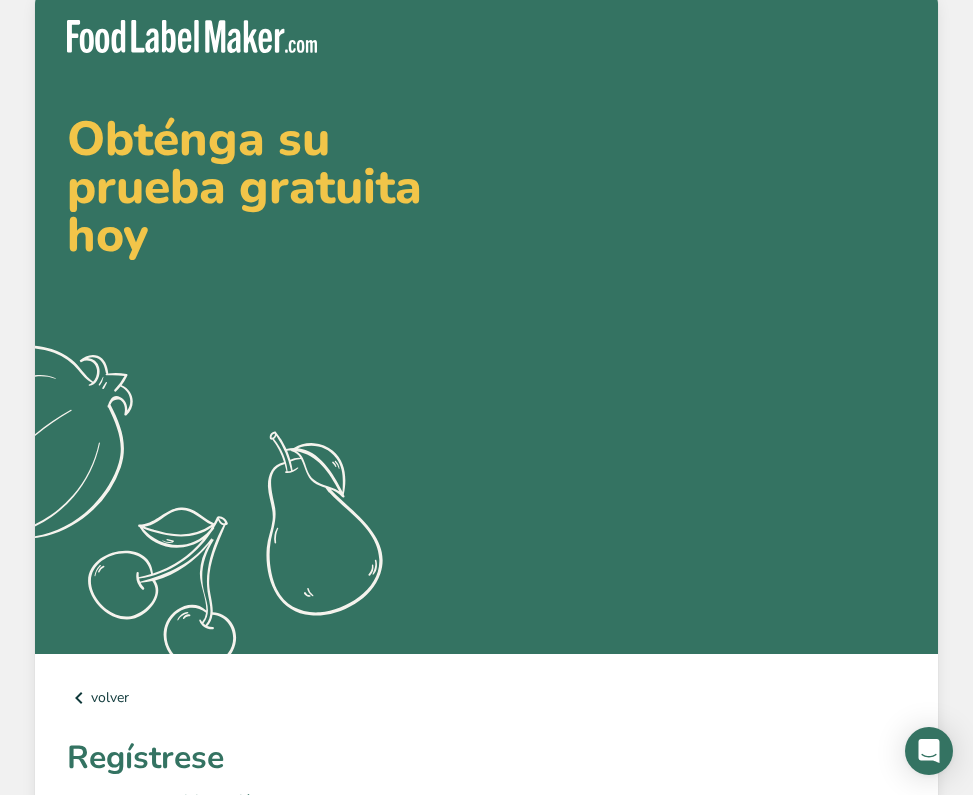 scroll, scrollTop: 0, scrollLeft: 0, axis: both 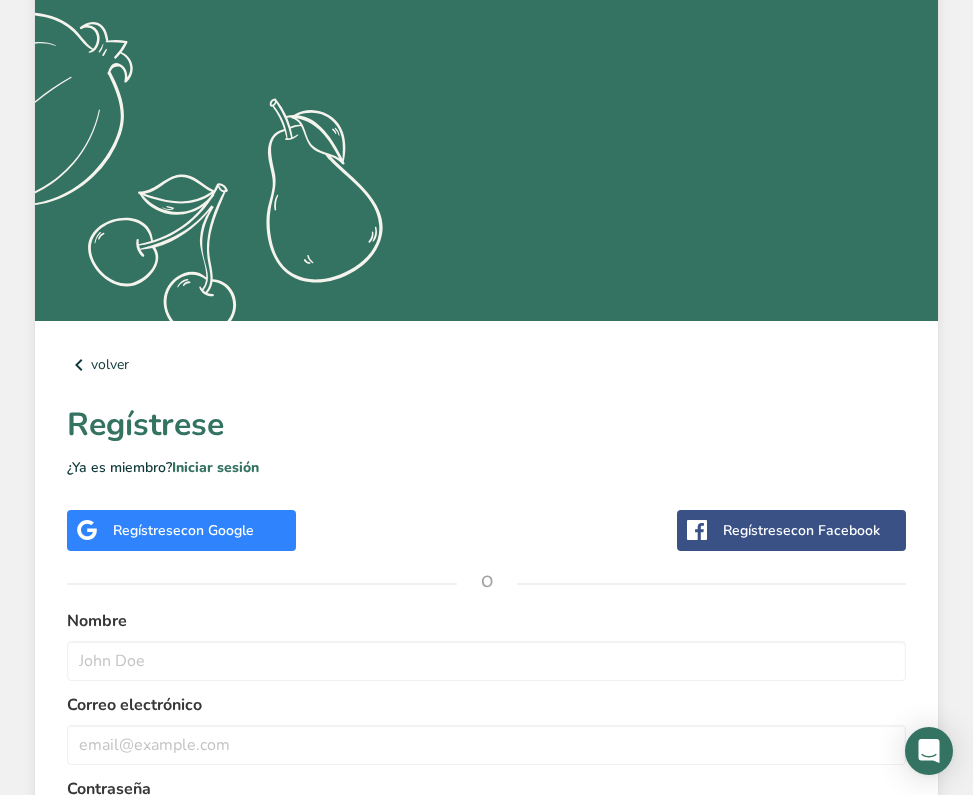 click on "con Google" at bounding box center [217, 530] 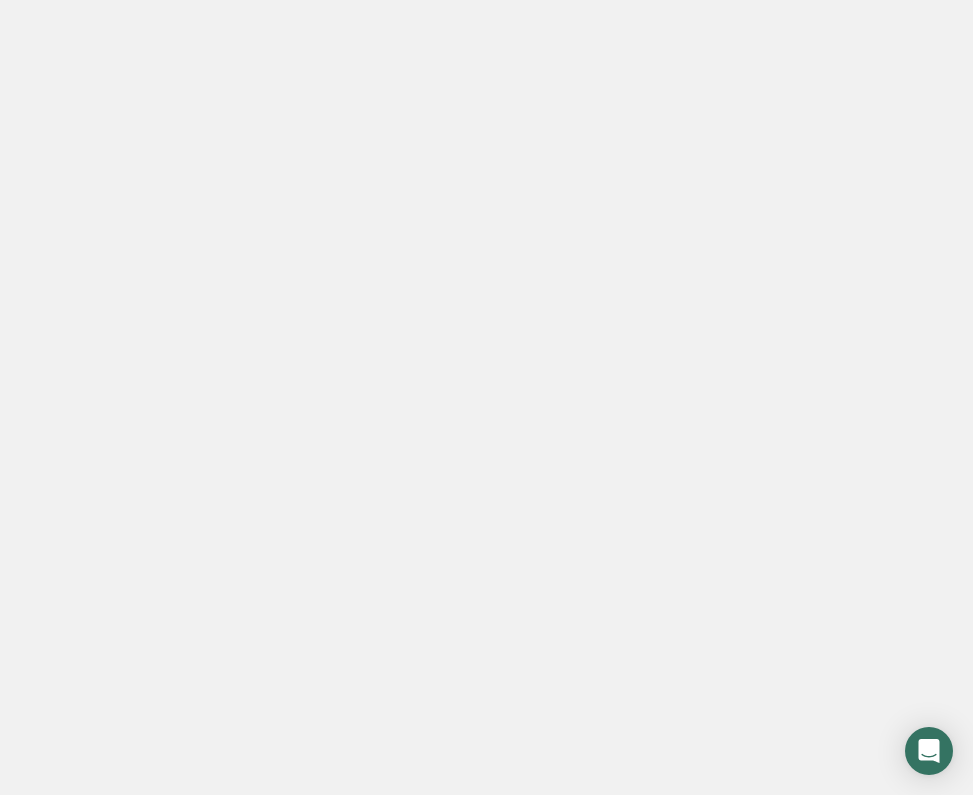 scroll, scrollTop: 0, scrollLeft: 0, axis: both 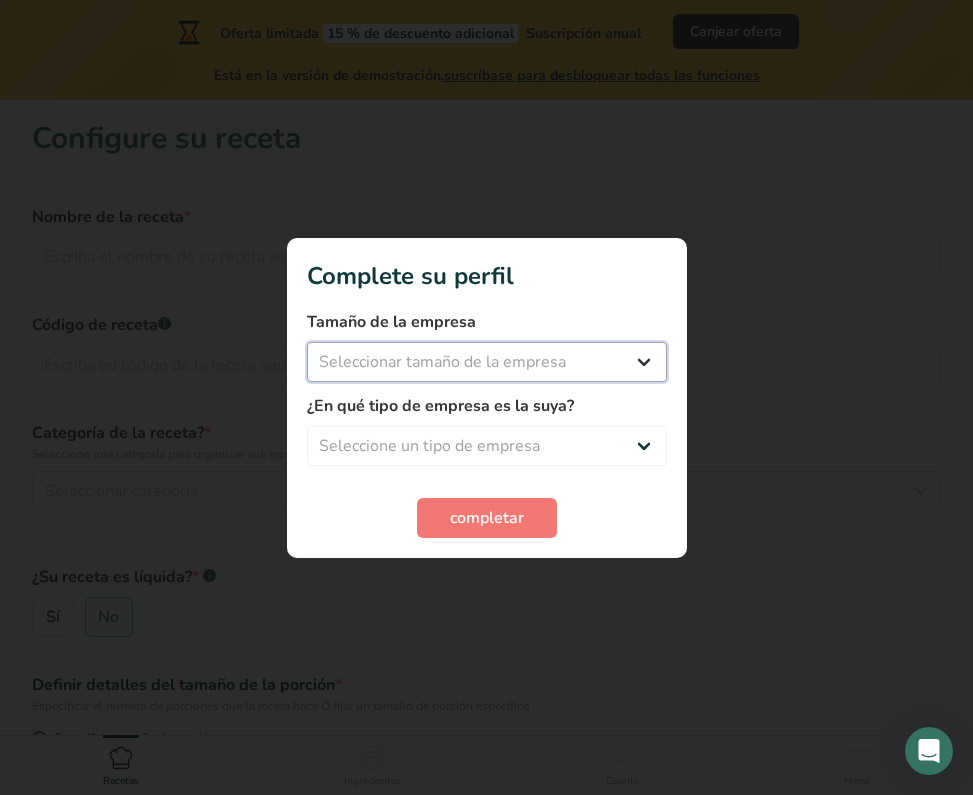 select on "1" 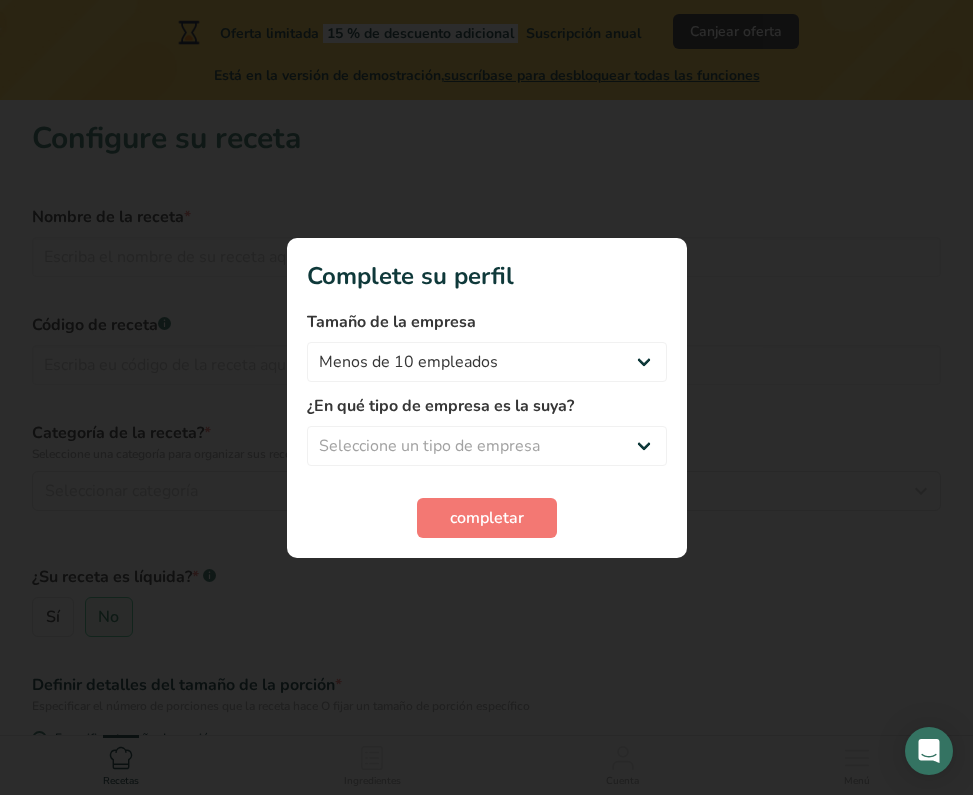 click at bounding box center [486, 397] 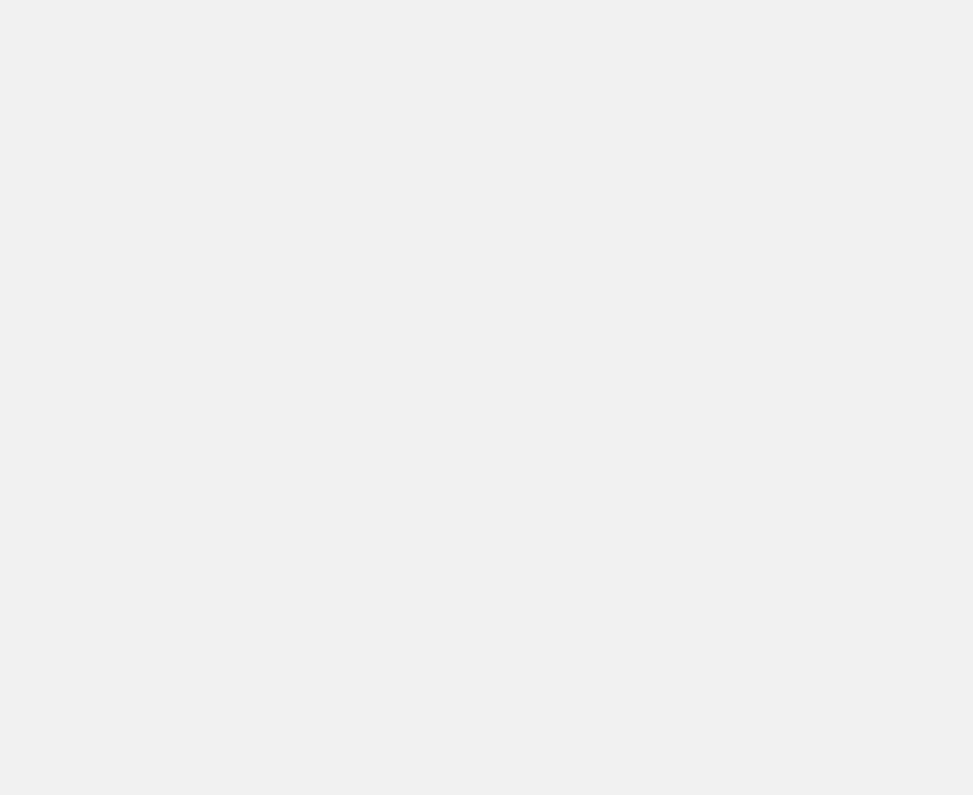 scroll, scrollTop: 0, scrollLeft: 0, axis: both 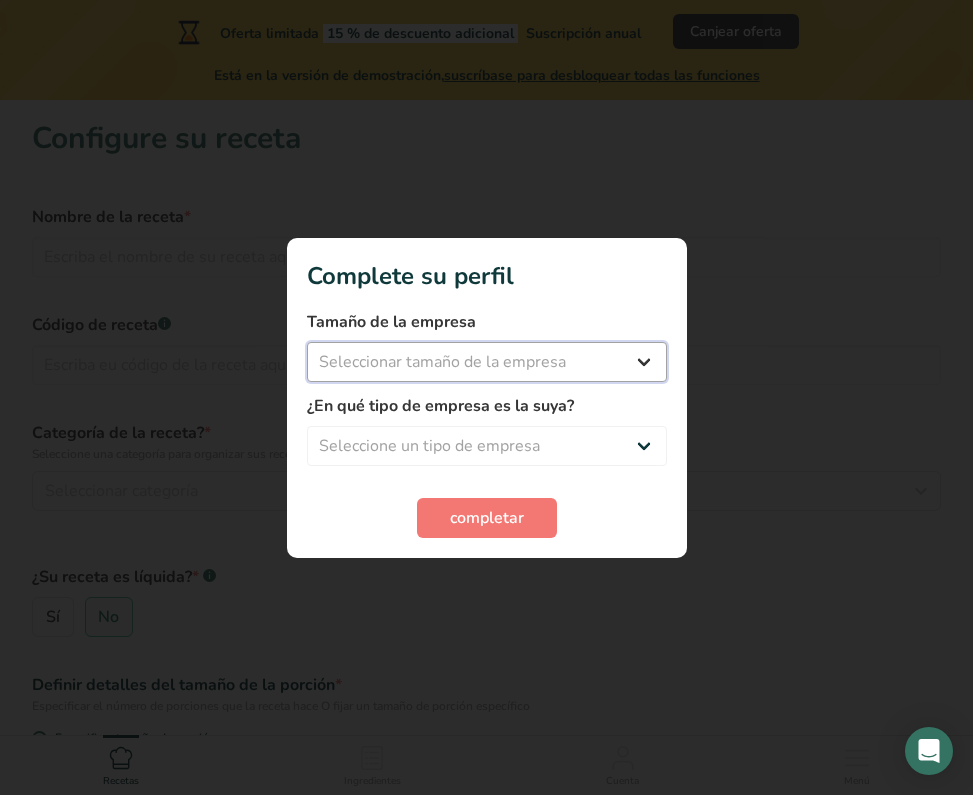 select on "1" 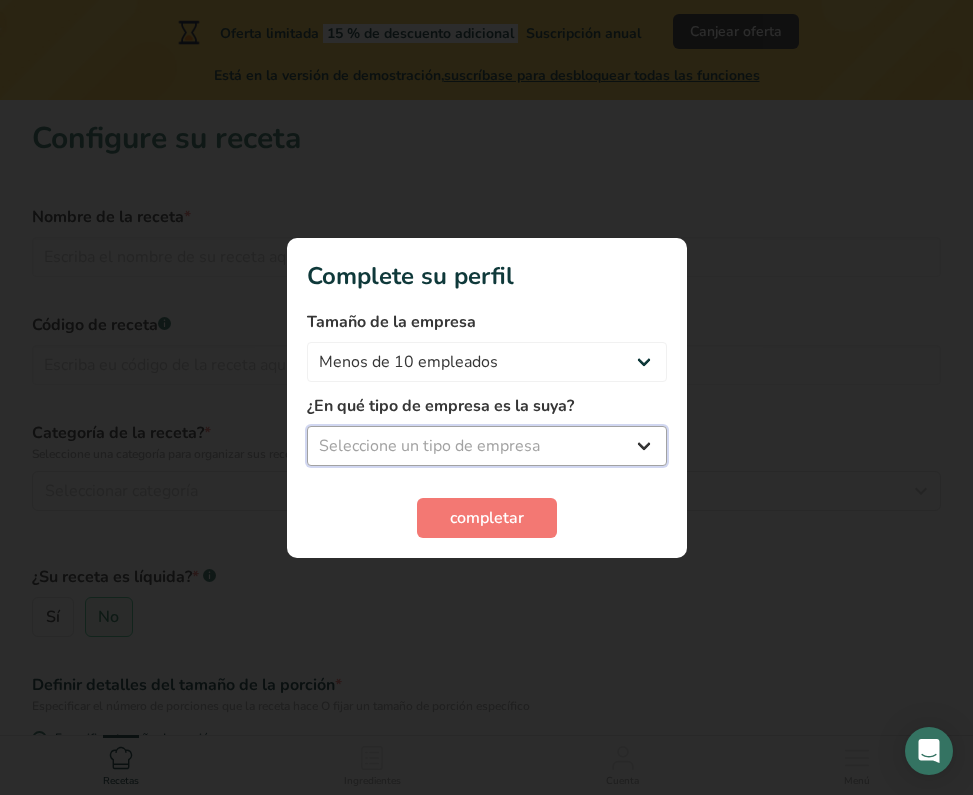 select on "4" 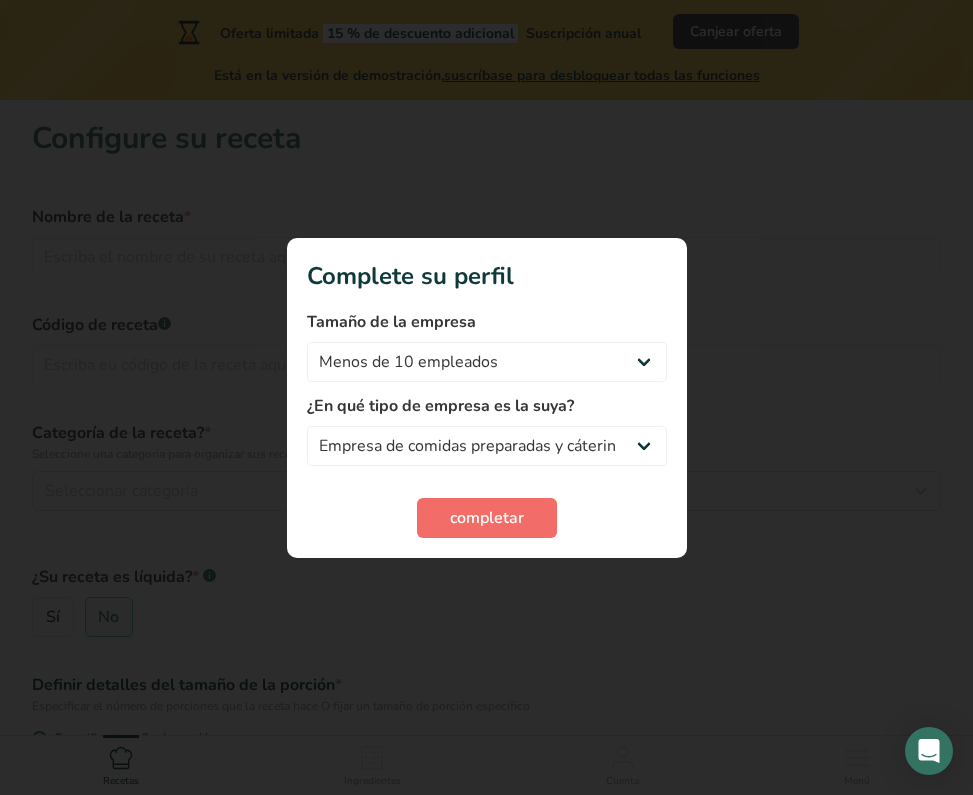 click on "completar" at bounding box center (487, 518) 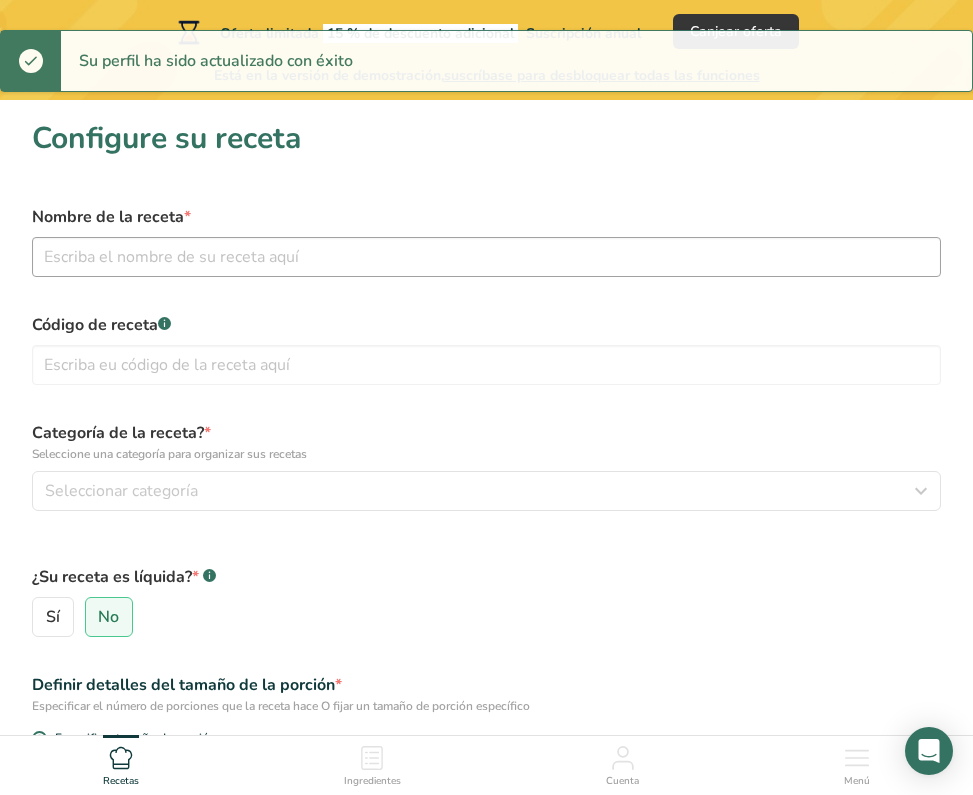 scroll, scrollTop: 3, scrollLeft: 0, axis: vertical 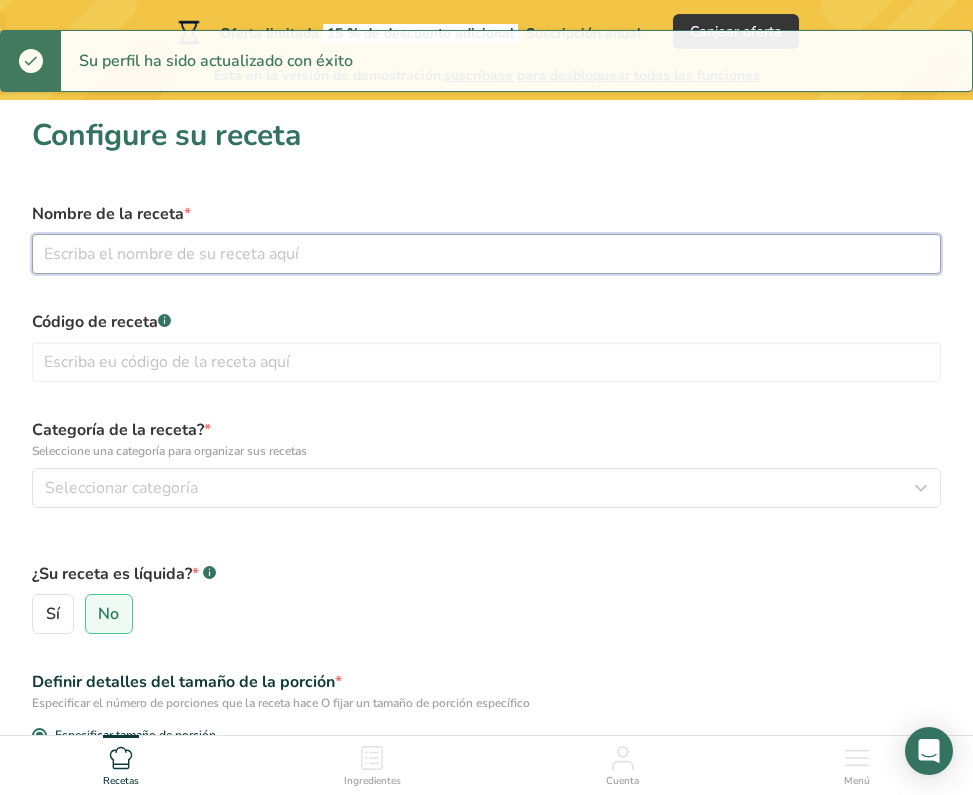 click at bounding box center [486, 254] 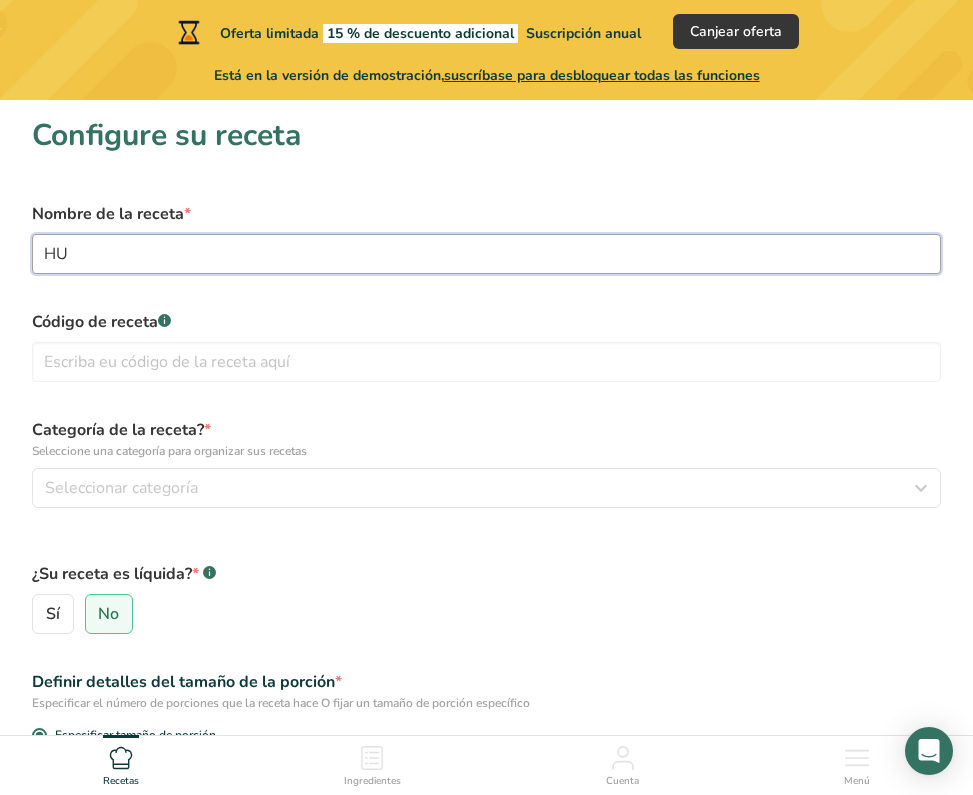 type on "H" 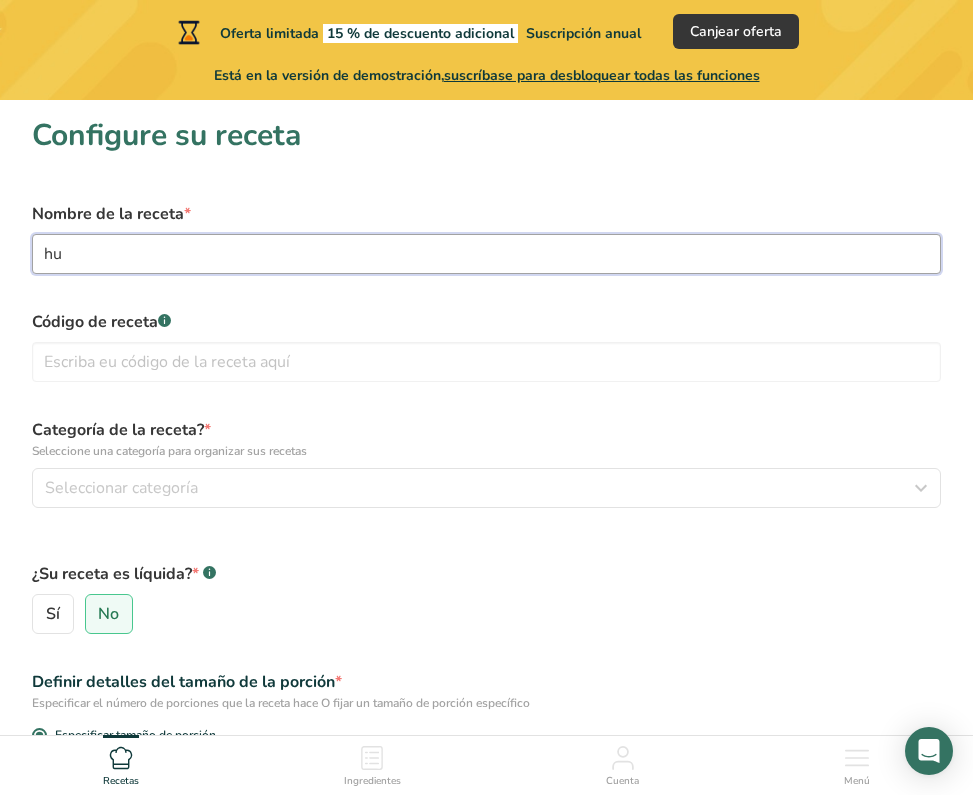 type on "h" 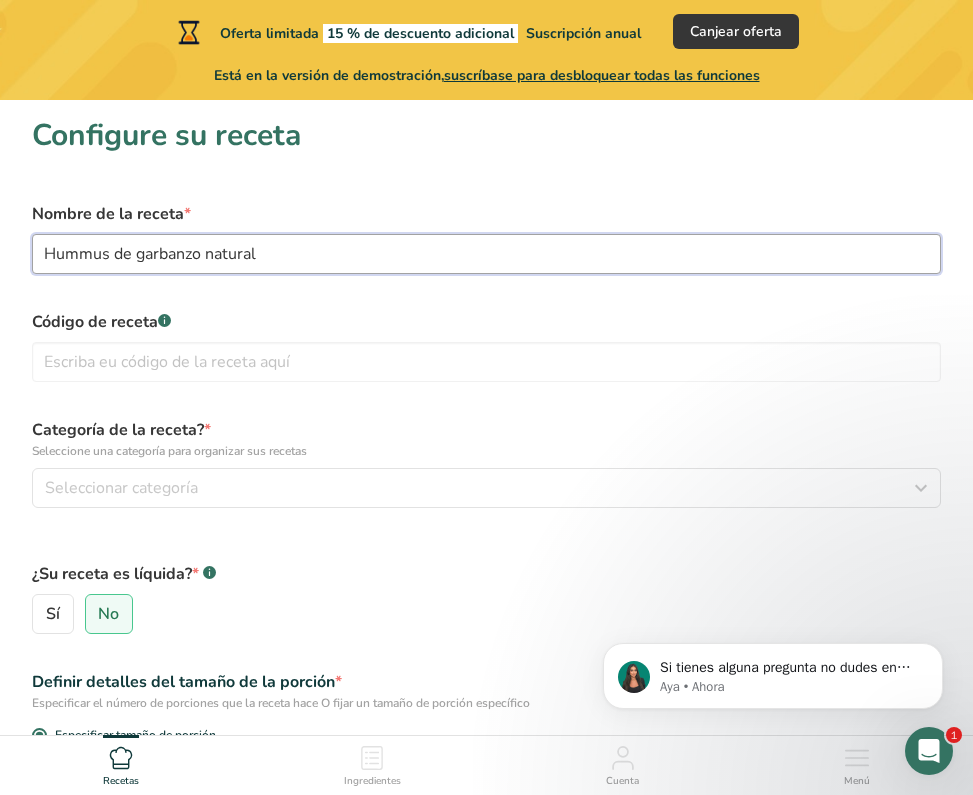 scroll, scrollTop: 0, scrollLeft: 0, axis: both 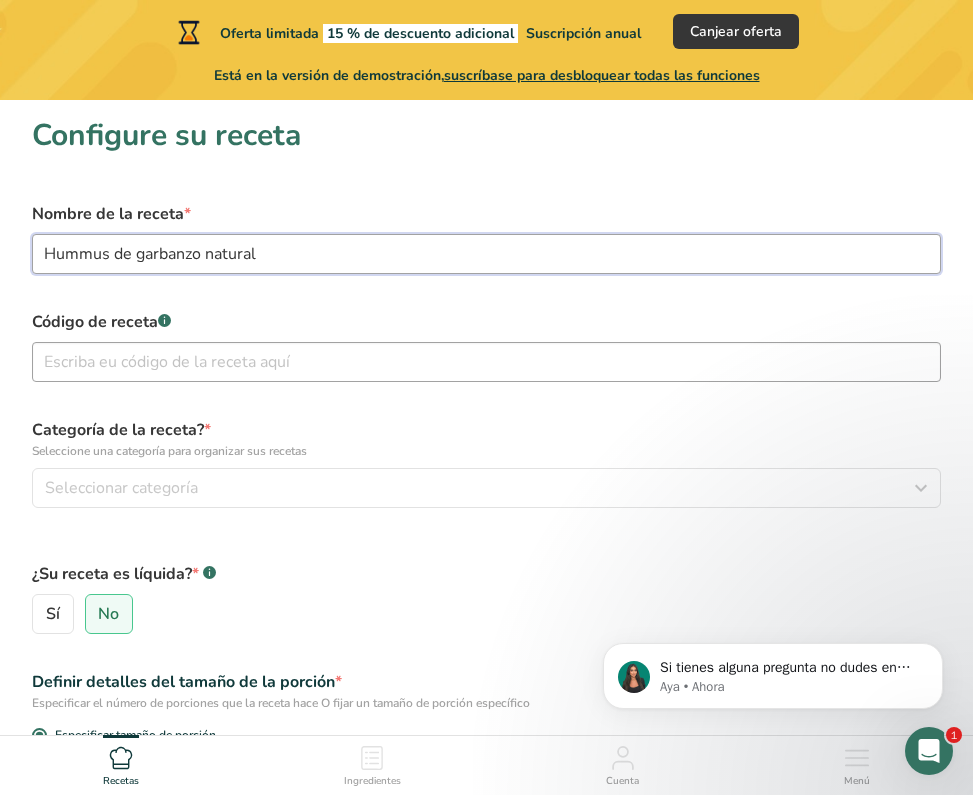 type on "Hummus de garbanzo natural" 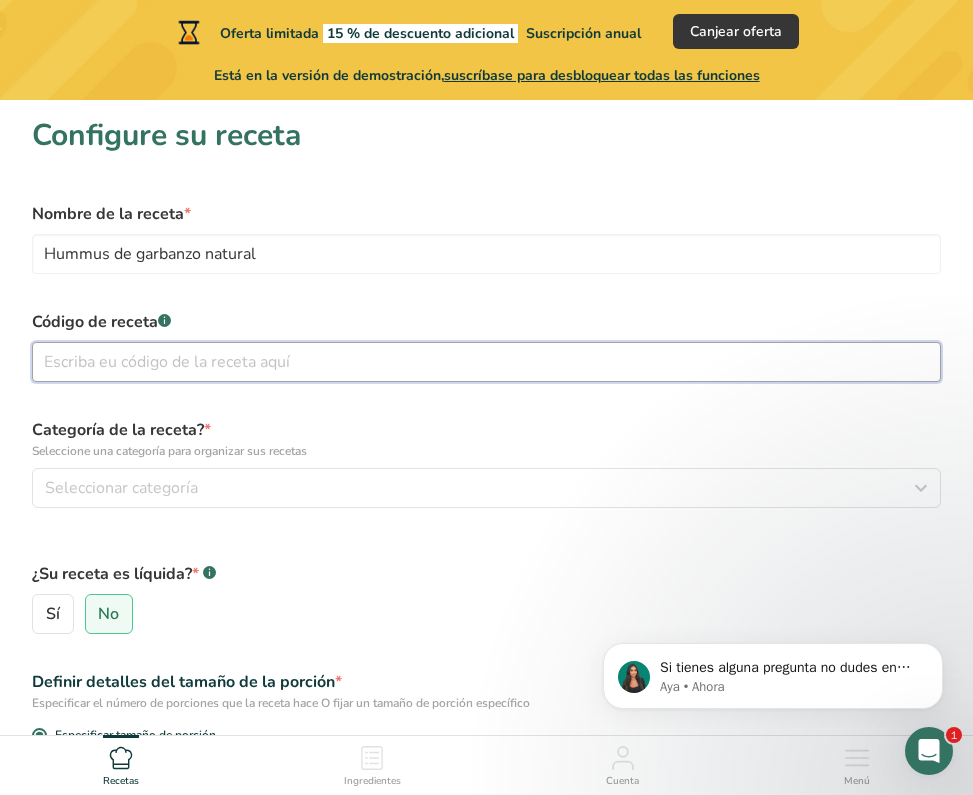 click at bounding box center (486, 362) 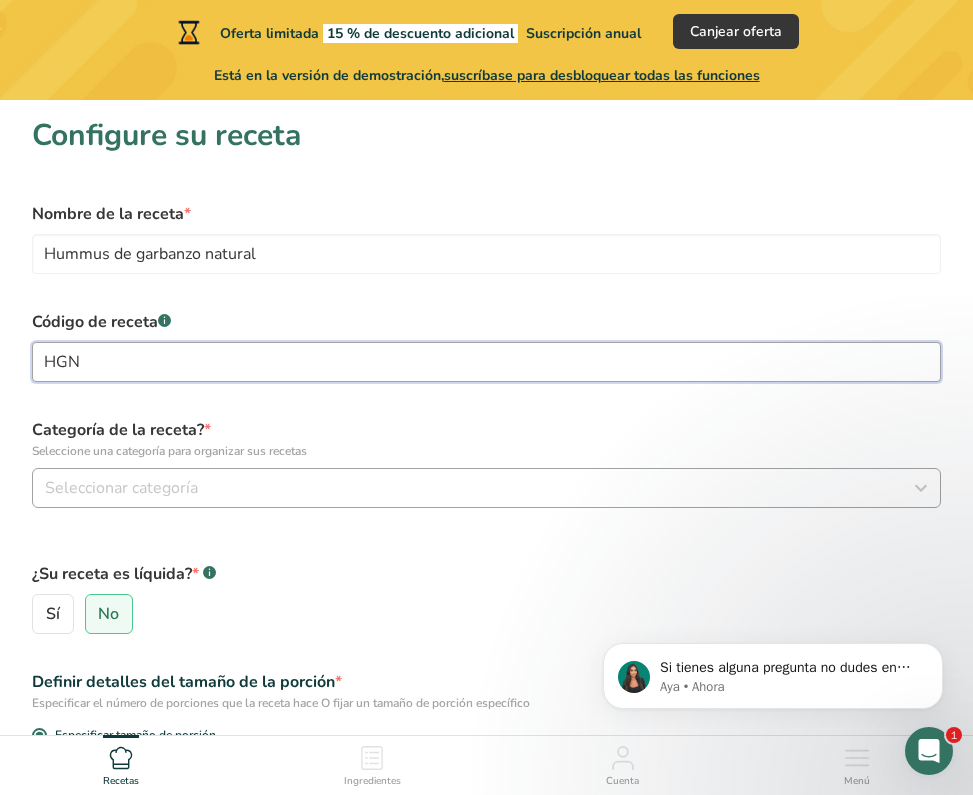 type on "HGN" 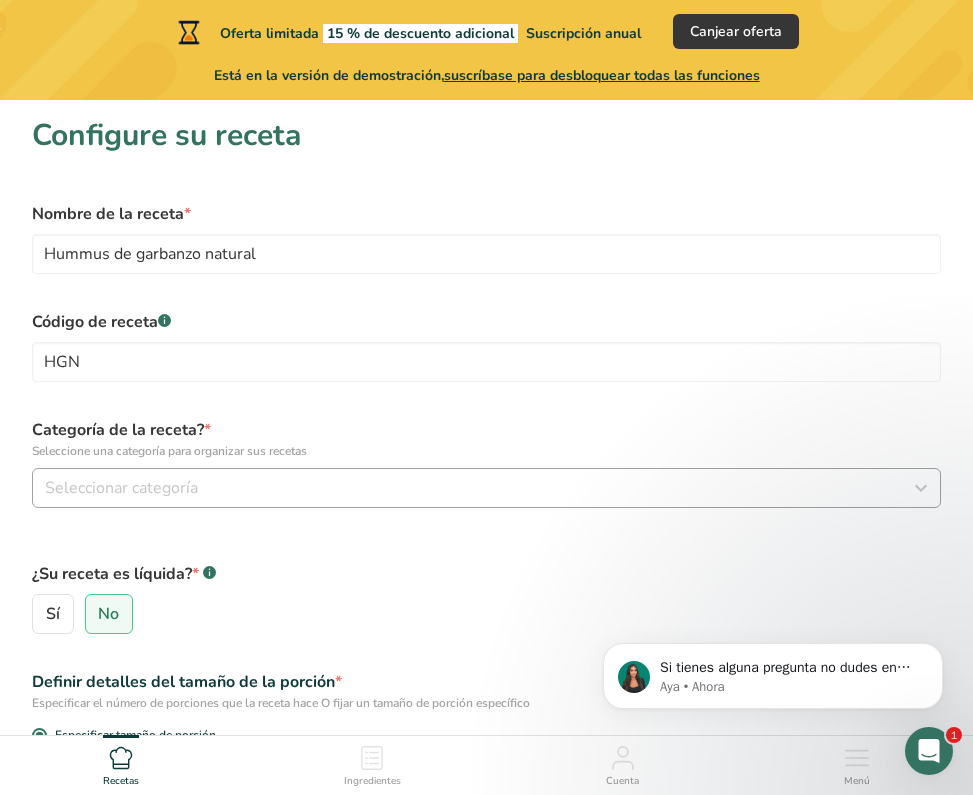 click on "Seleccionar categoría" at bounding box center [121, 488] 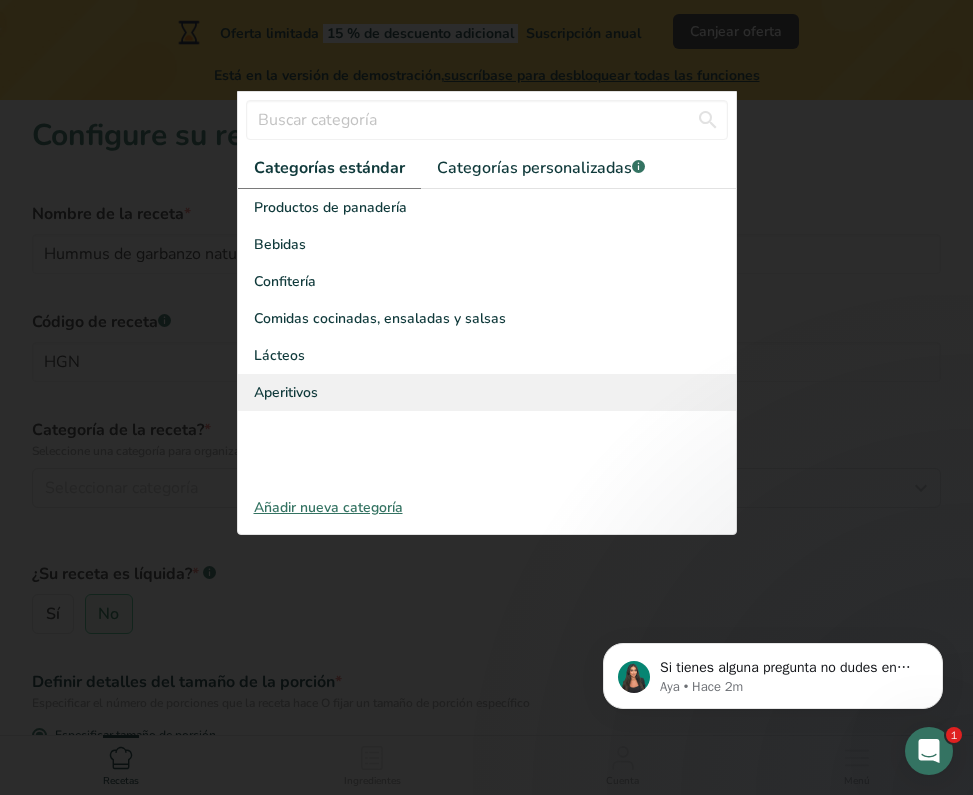 click on "Aperitivos" at bounding box center [487, 392] 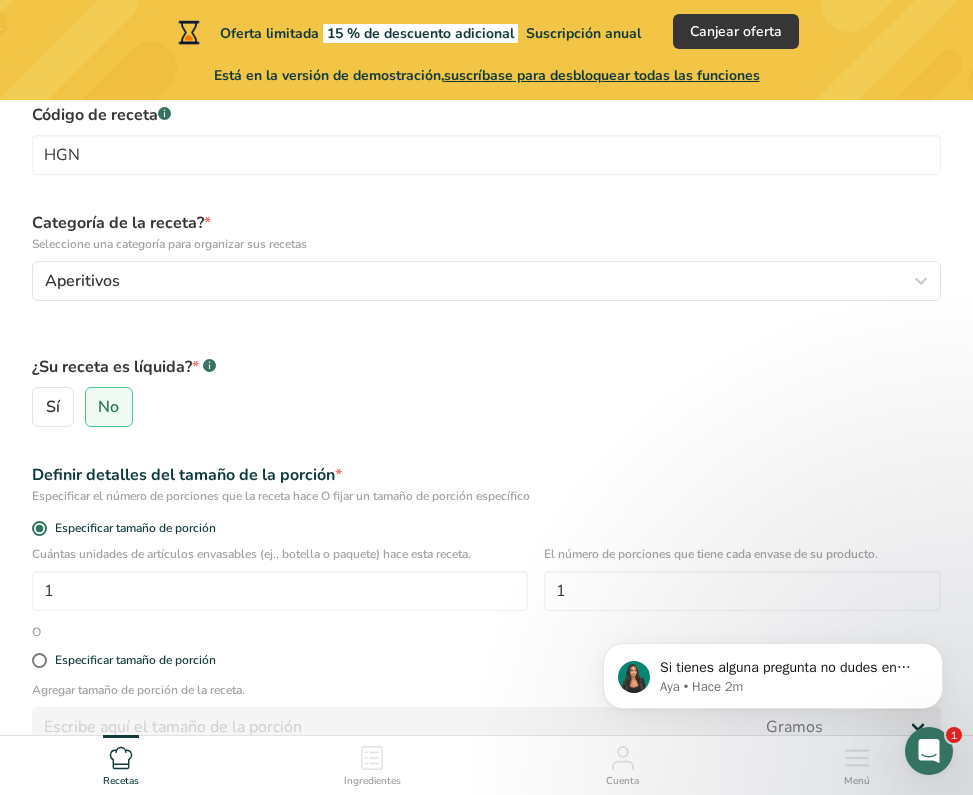 scroll, scrollTop: 211, scrollLeft: 0, axis: vertical 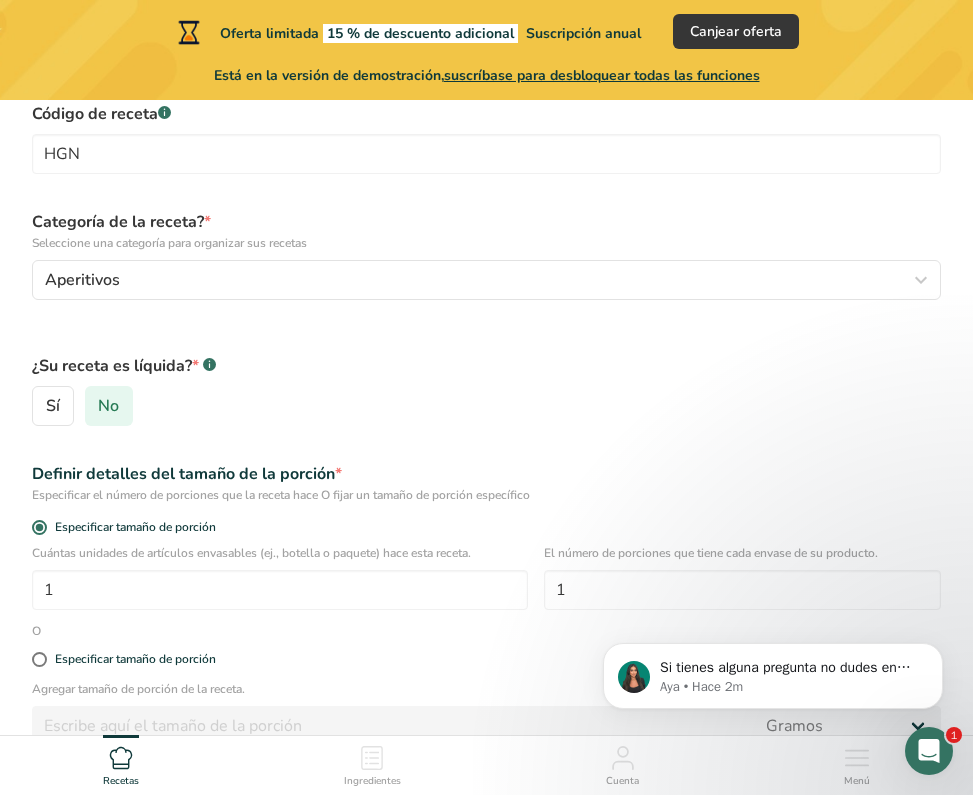 click on "No" at bounding box center (108, 406) 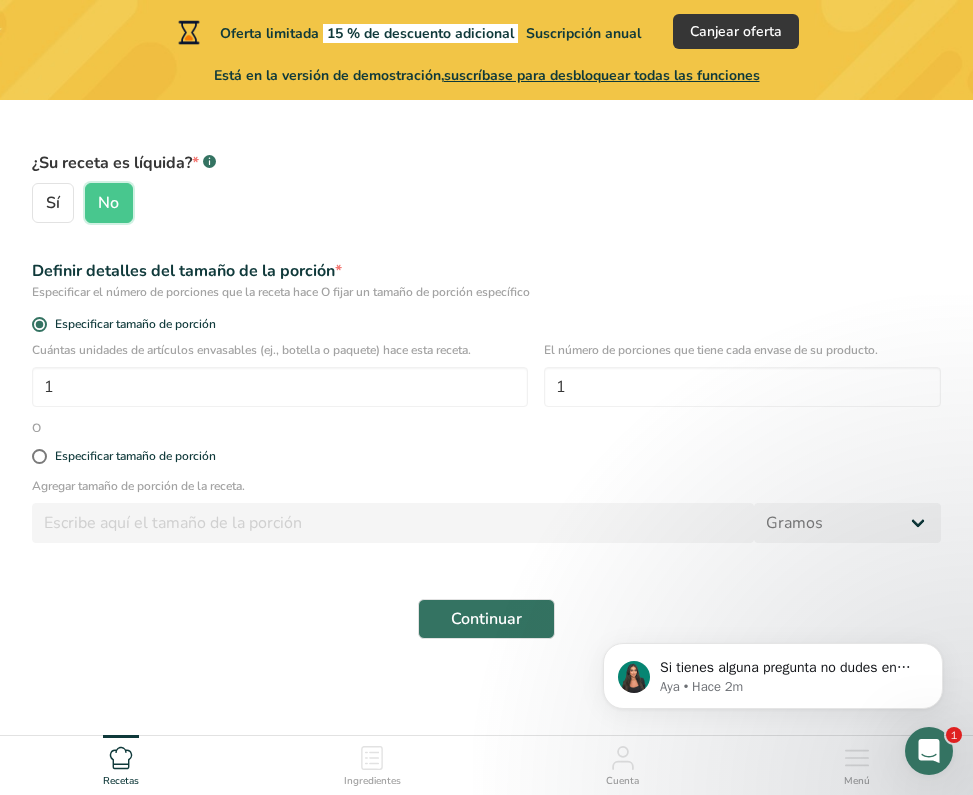 scroll, scrollTop: 414, scrollLeft: 0, axis: vertical 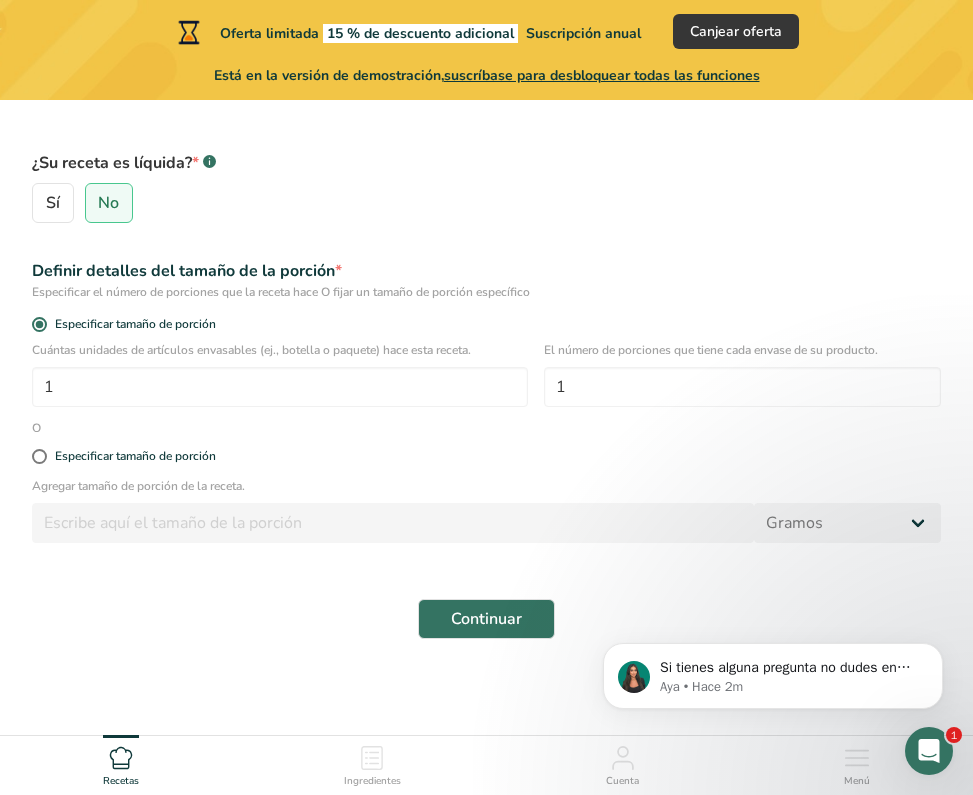 click on "Especificar el número de porciones que la receta hace O fijar un tamaño de porción específico" at bounding box center [486, 292] 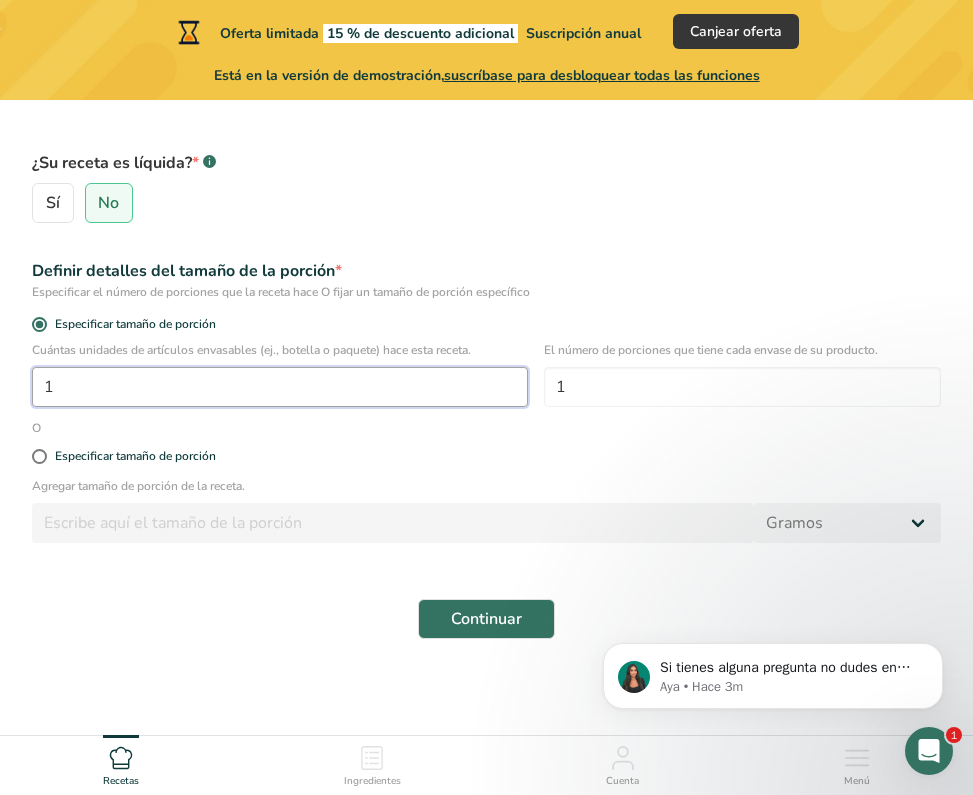 click on "1" at bounding box center (280, 387) 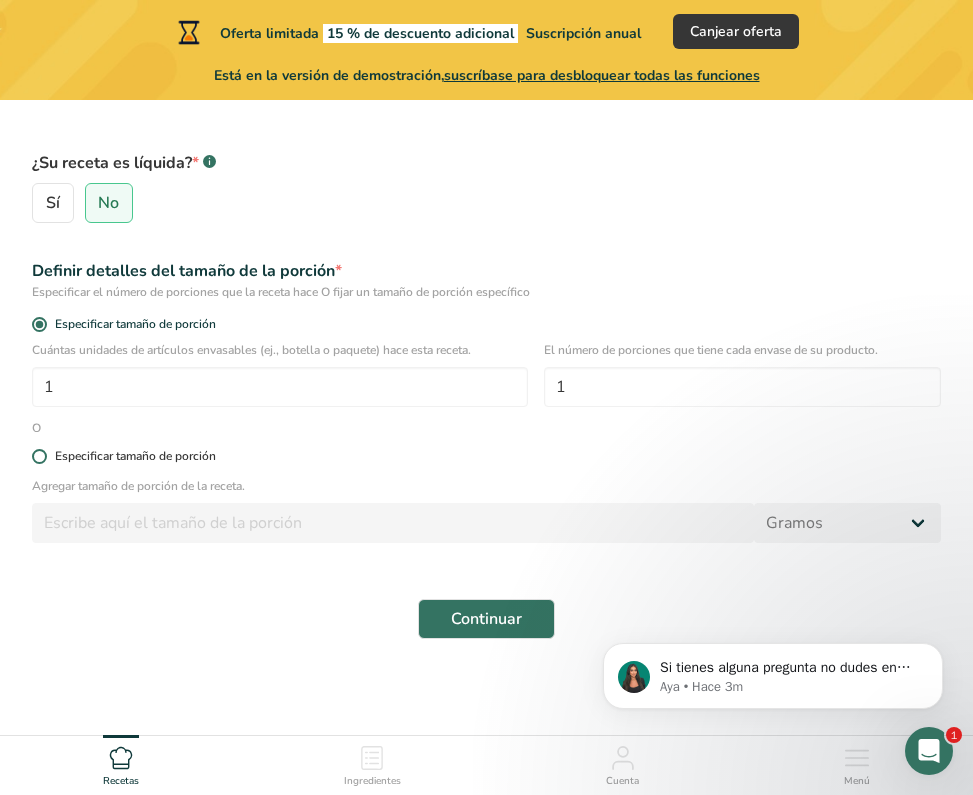 click at bounding box center (39, 456) 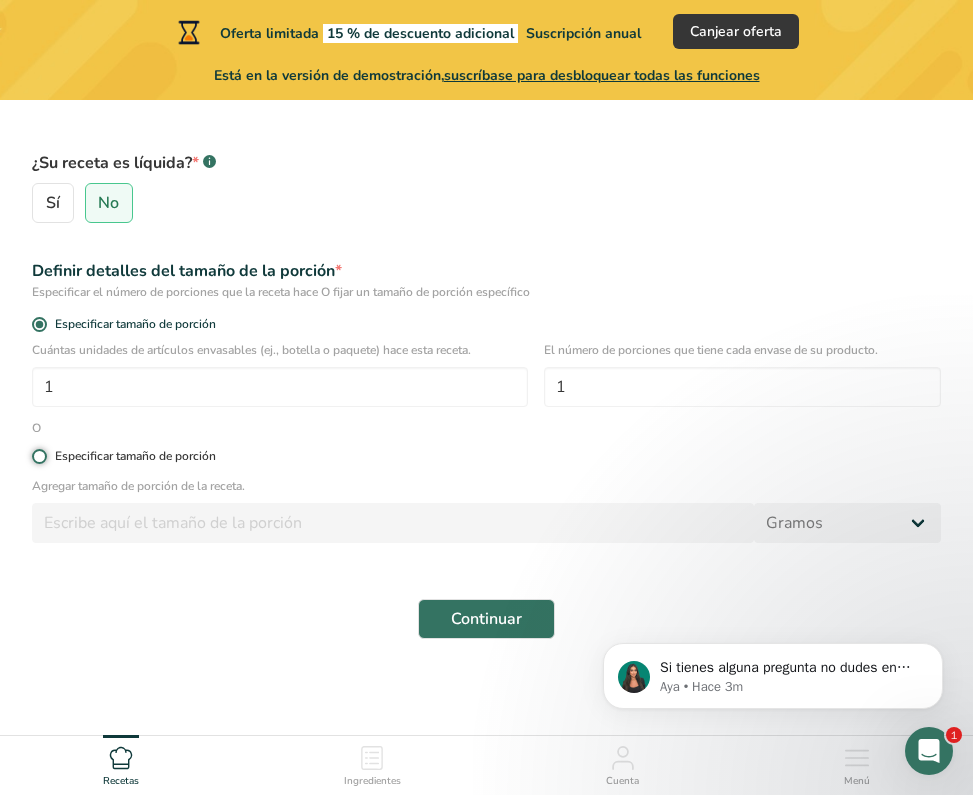 radio on "true" 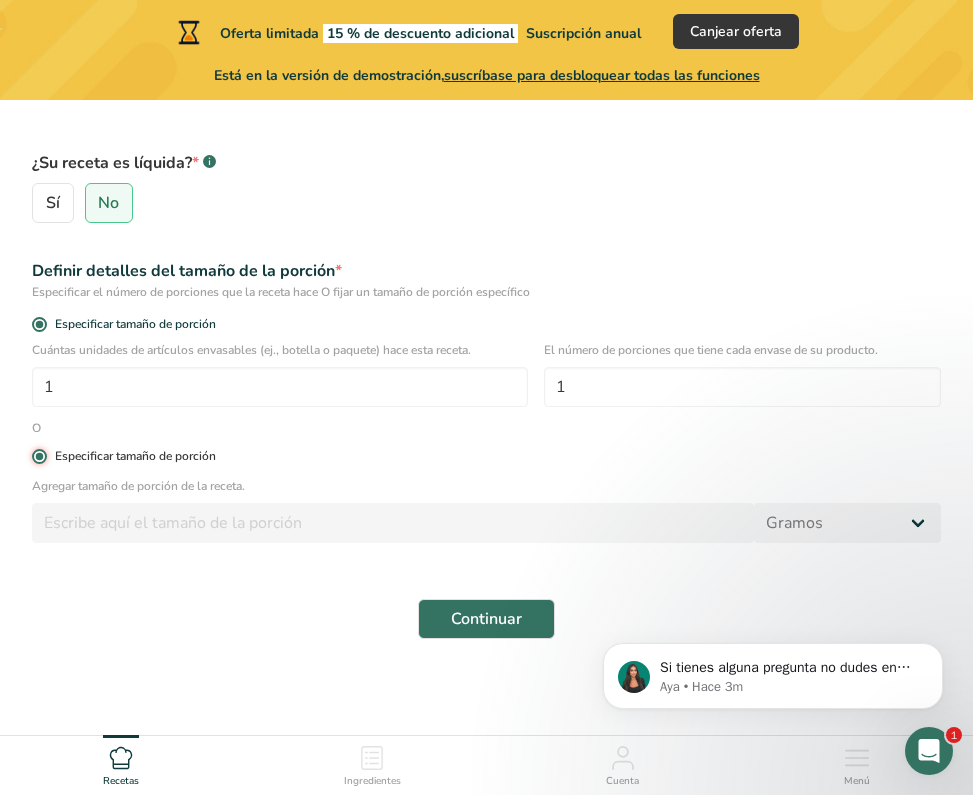 radio on "false" 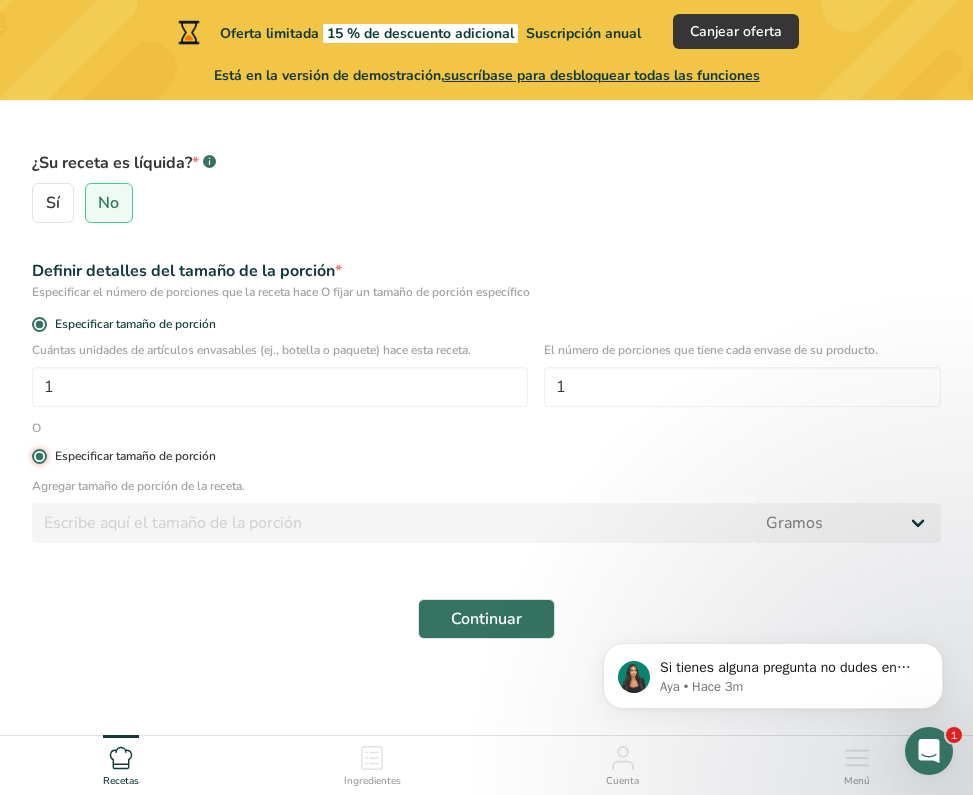 type 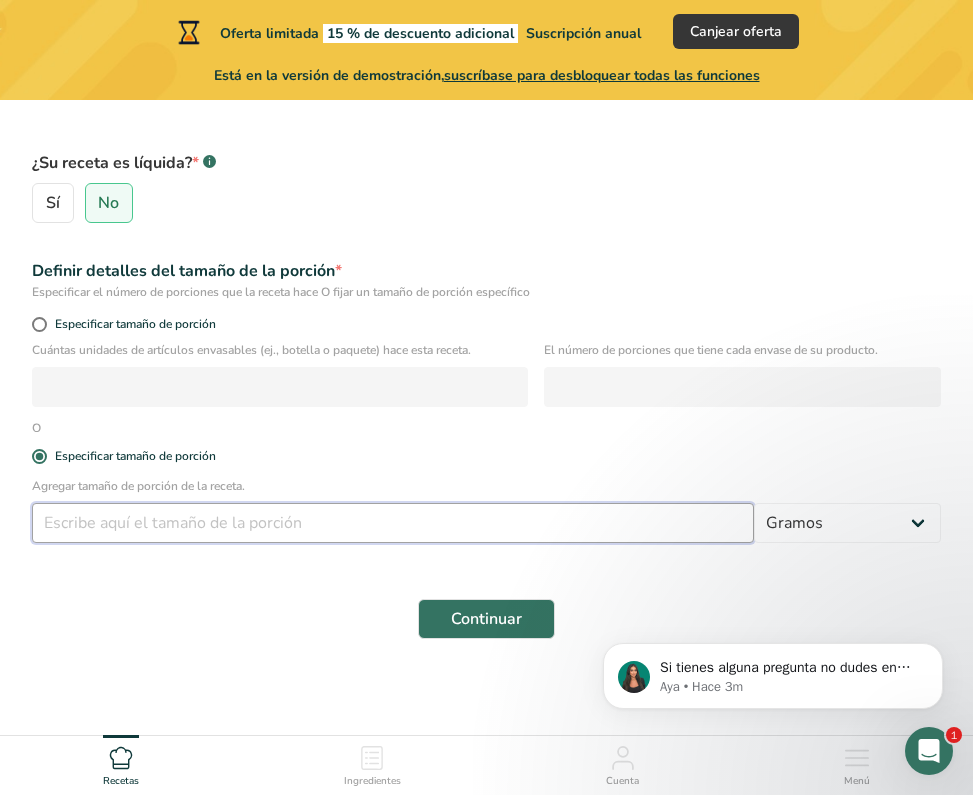 click at bounding box center [393, 523] 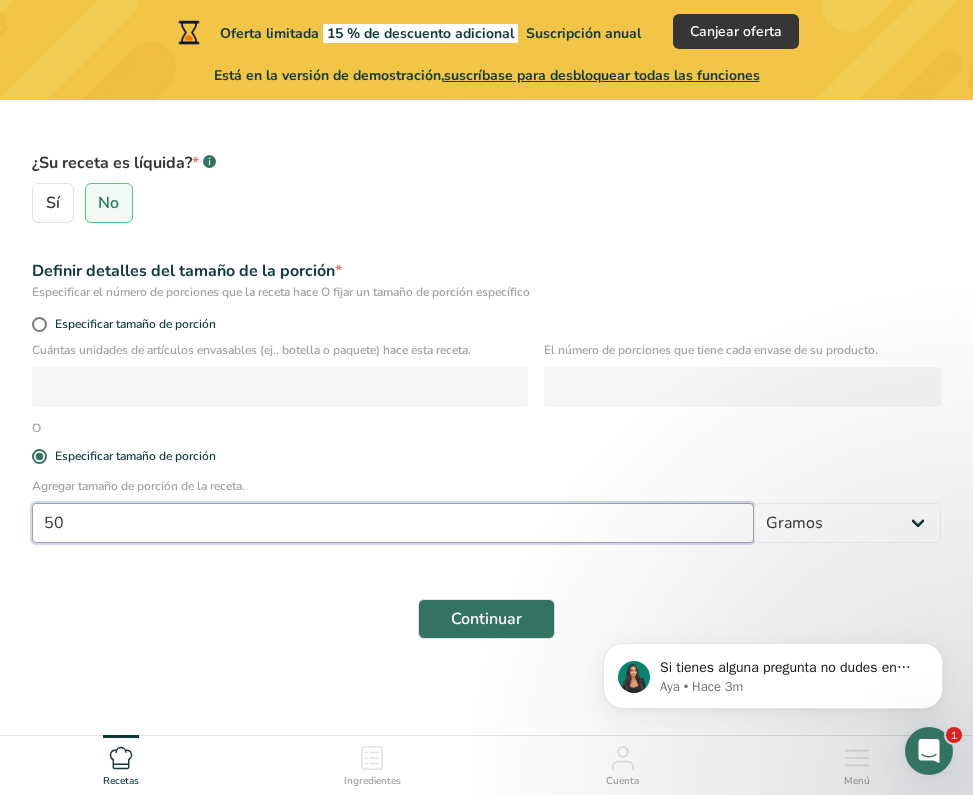 scroll, scrollTop: 414, scrollLeft: 0, axis: vertical 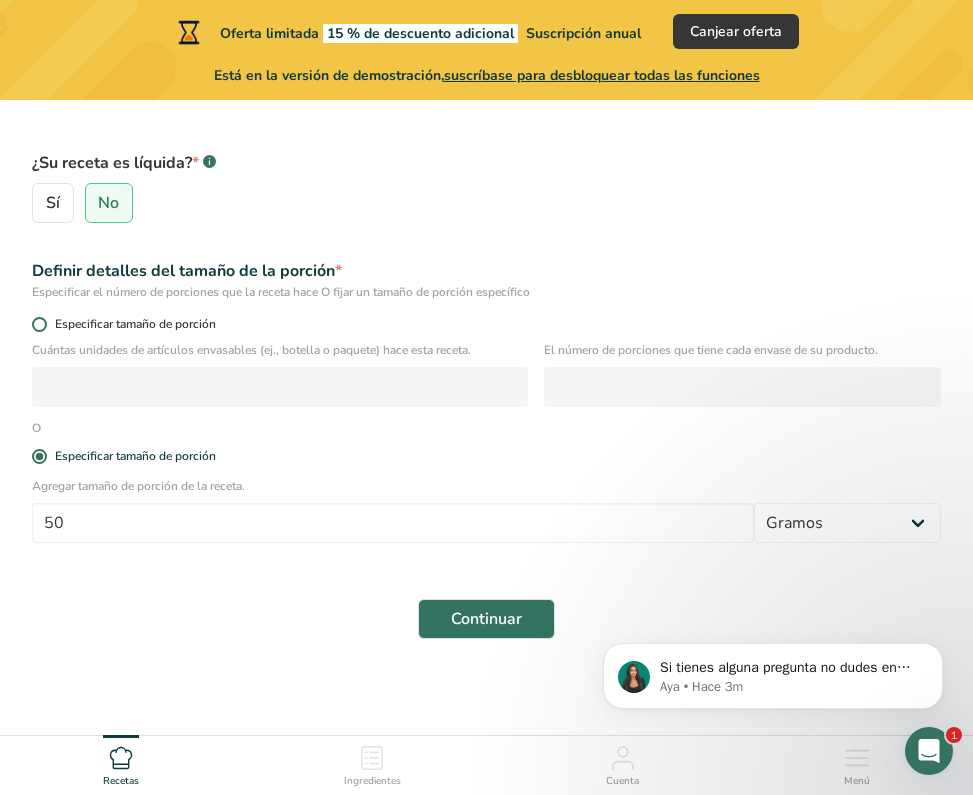 click at bounding box center (39, 324) 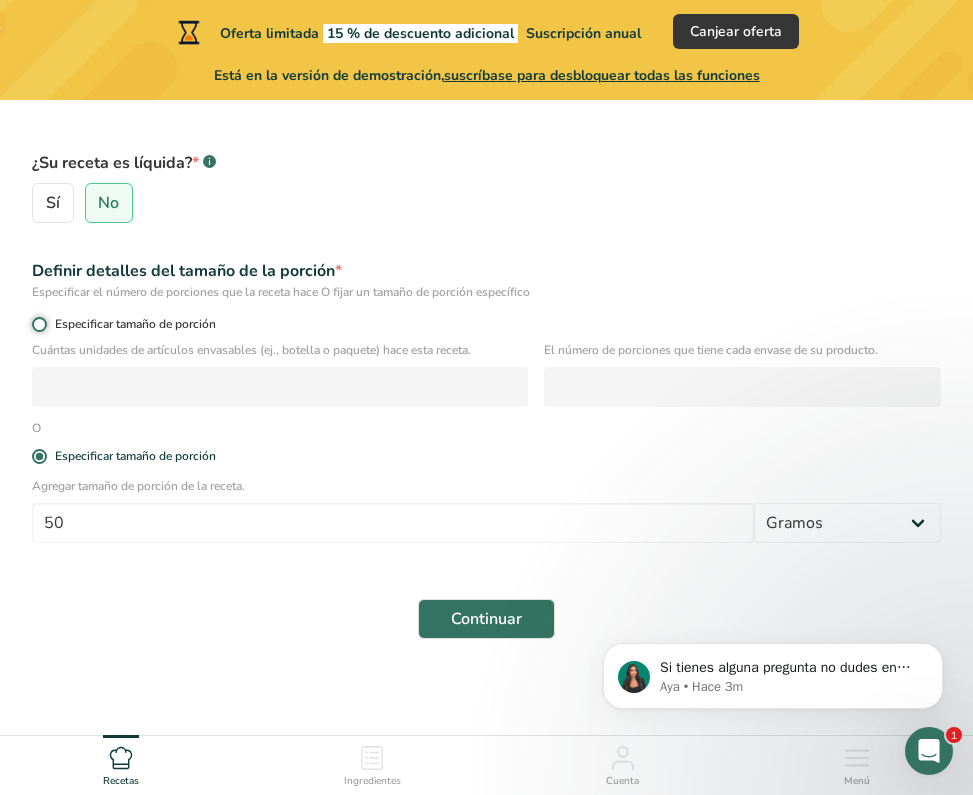 radio on "true" 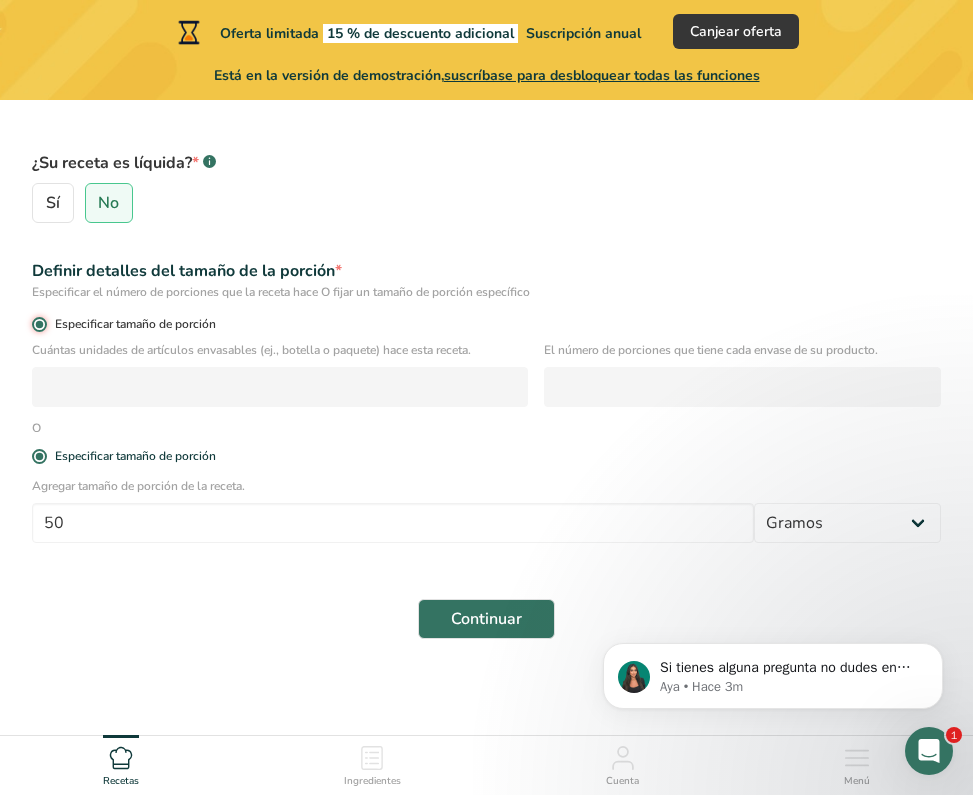 radio on "false" 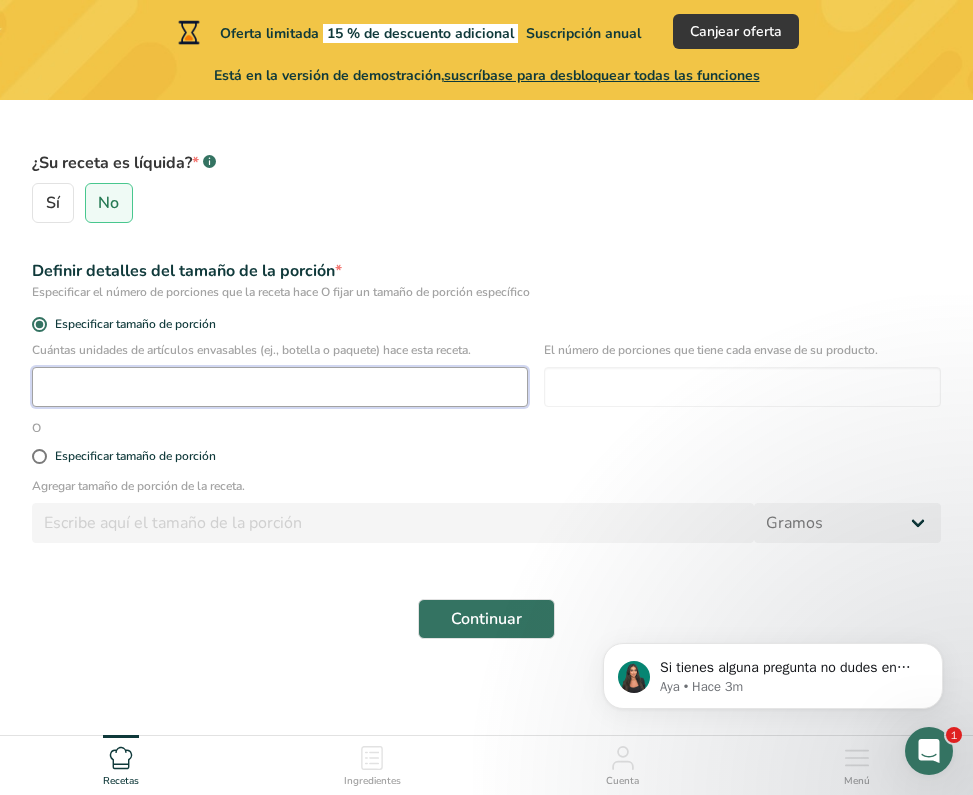click at bounding box center [280, 387] 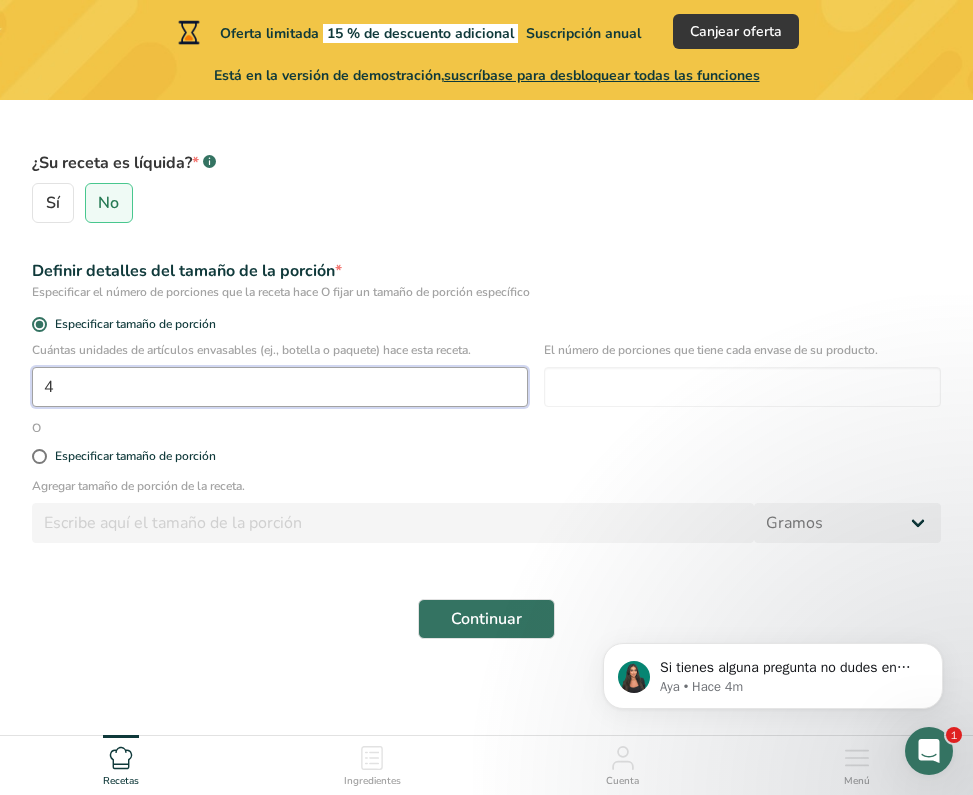 type on "1" 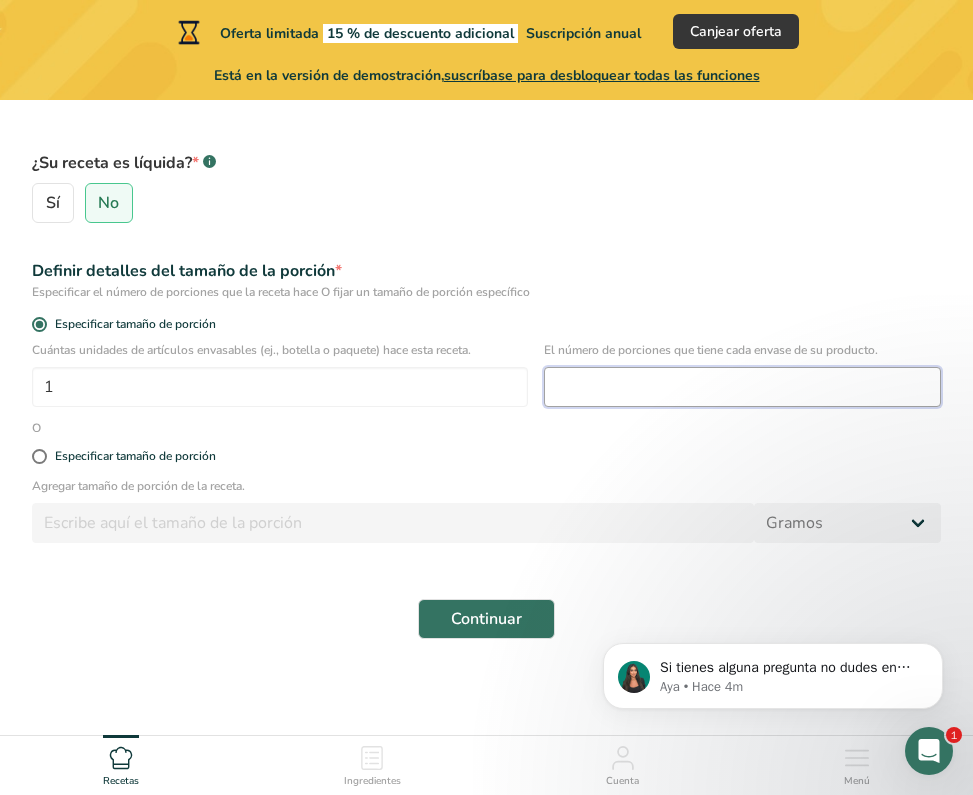 click at bounding box center (742, 387) 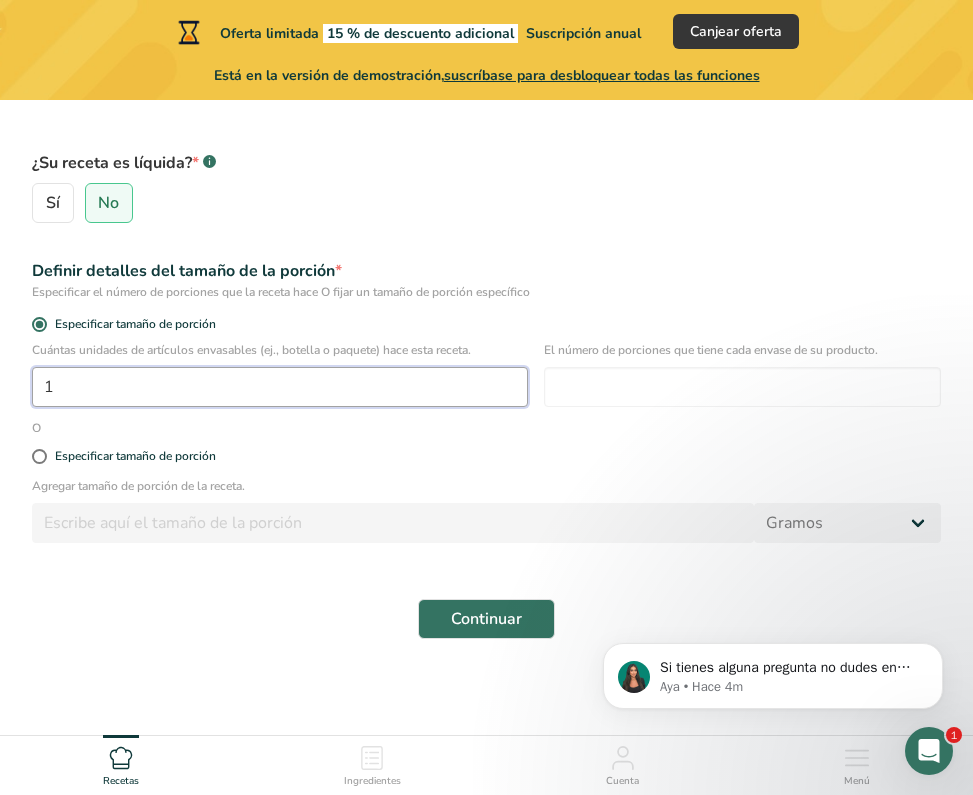click on "1" at bounding box center [280, 387] 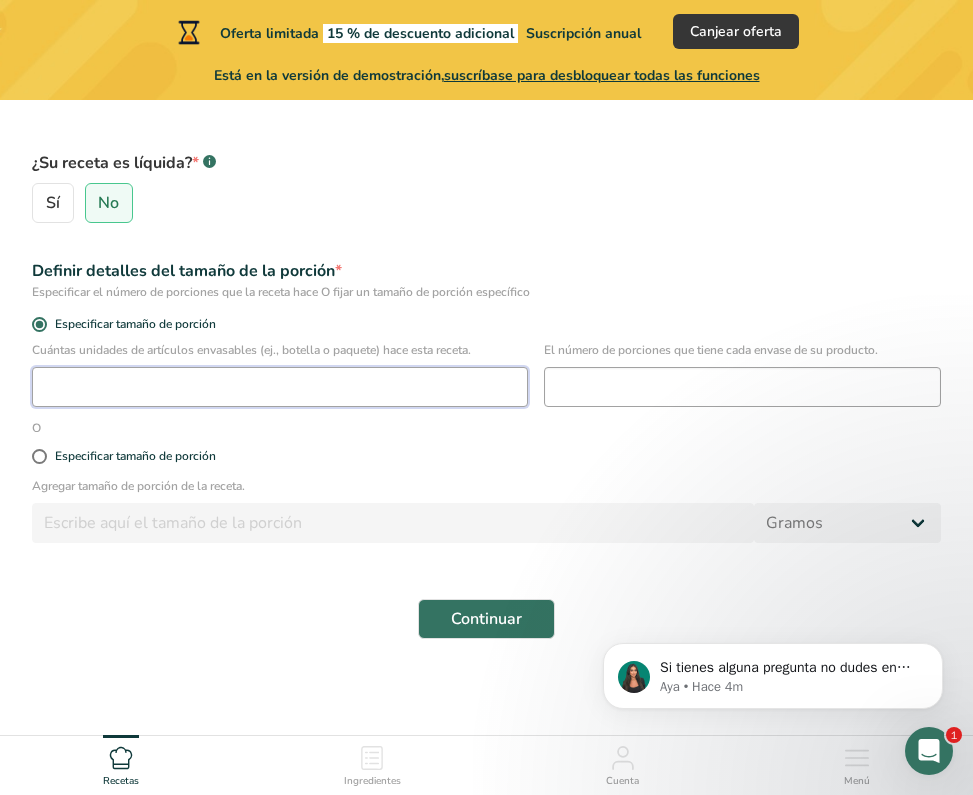 type 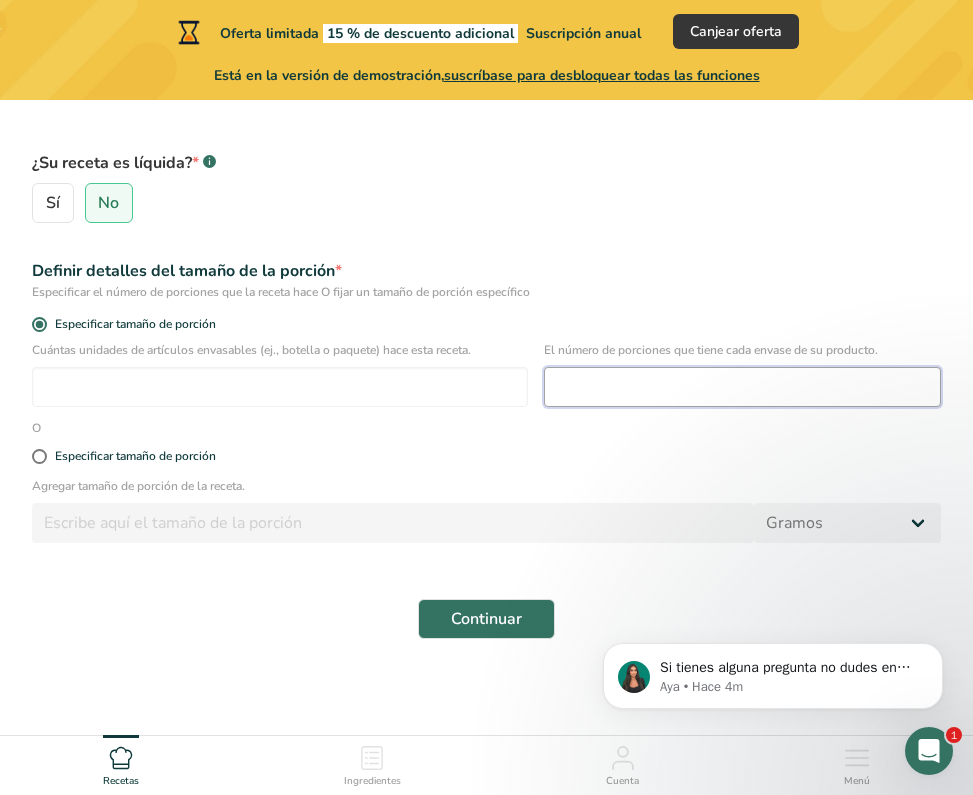 click at bounding box center [742, 387] 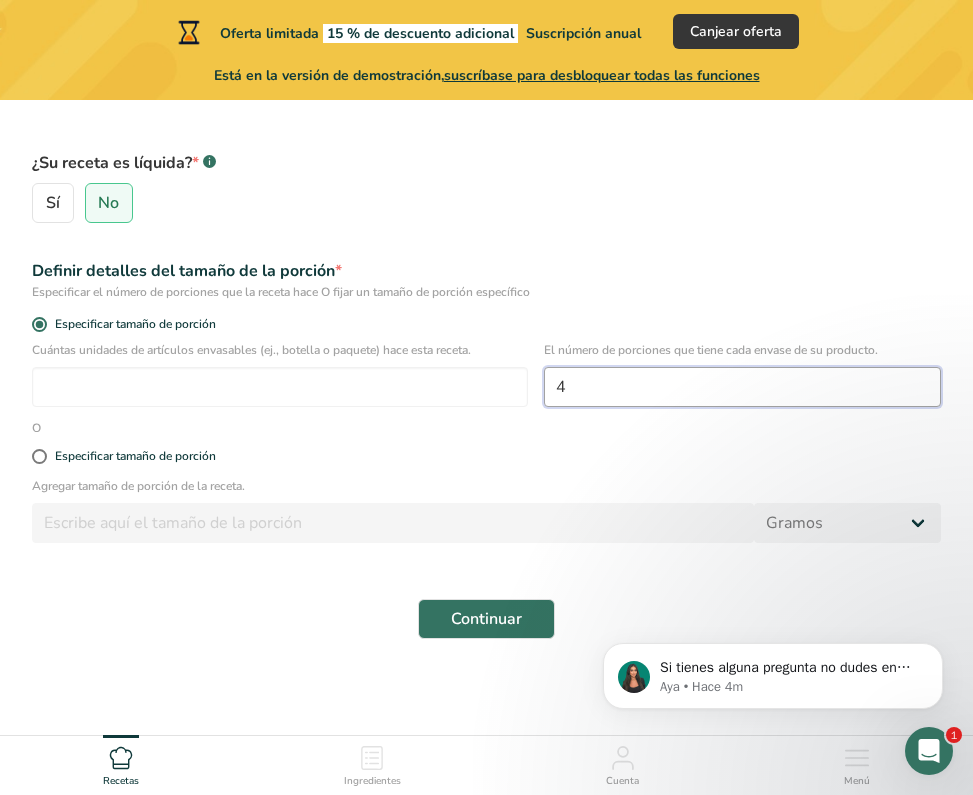 scroll, scrollTop: 414, scrollLeft: 0, axis: vertical 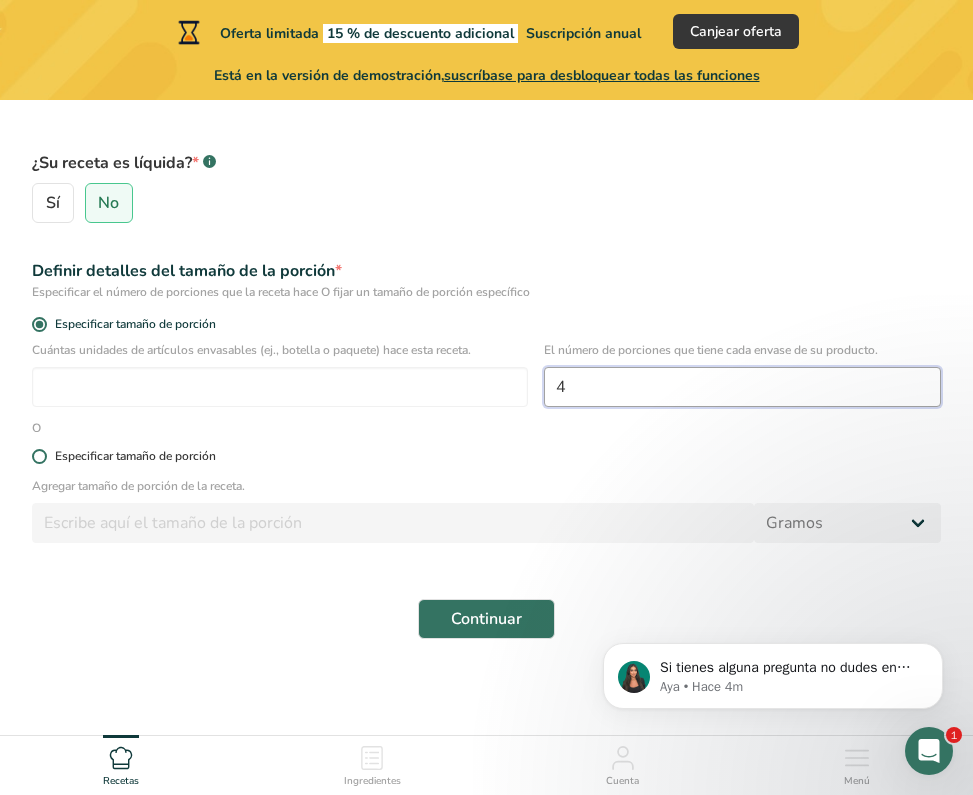 type on "4" 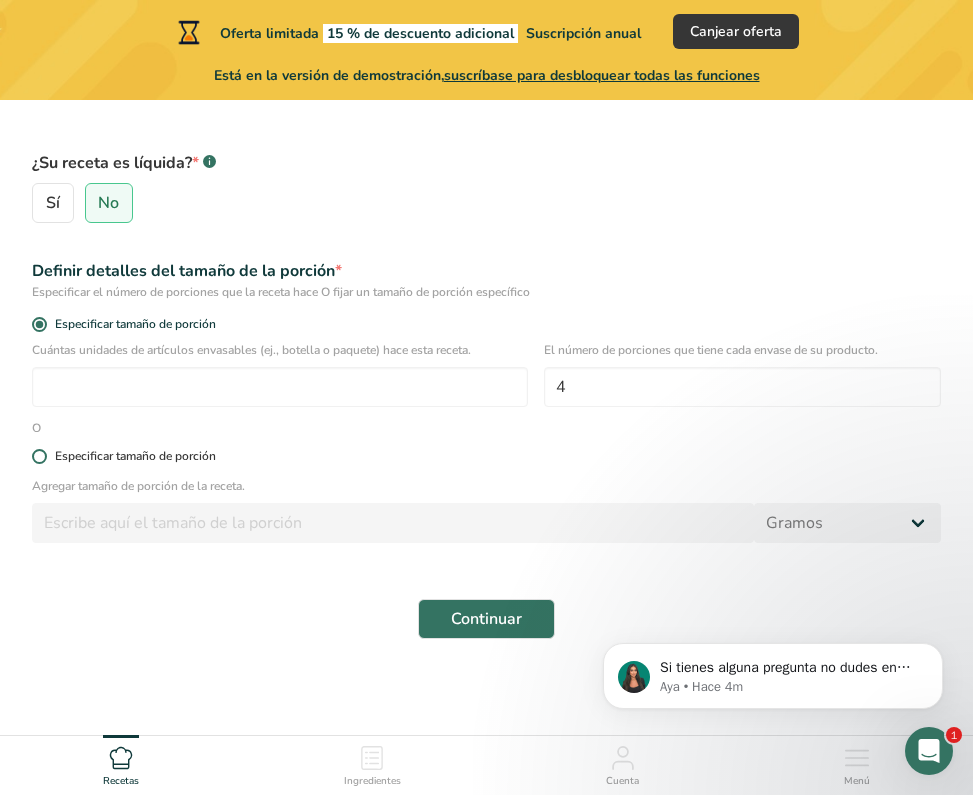 click at bounding box center [39, 456] 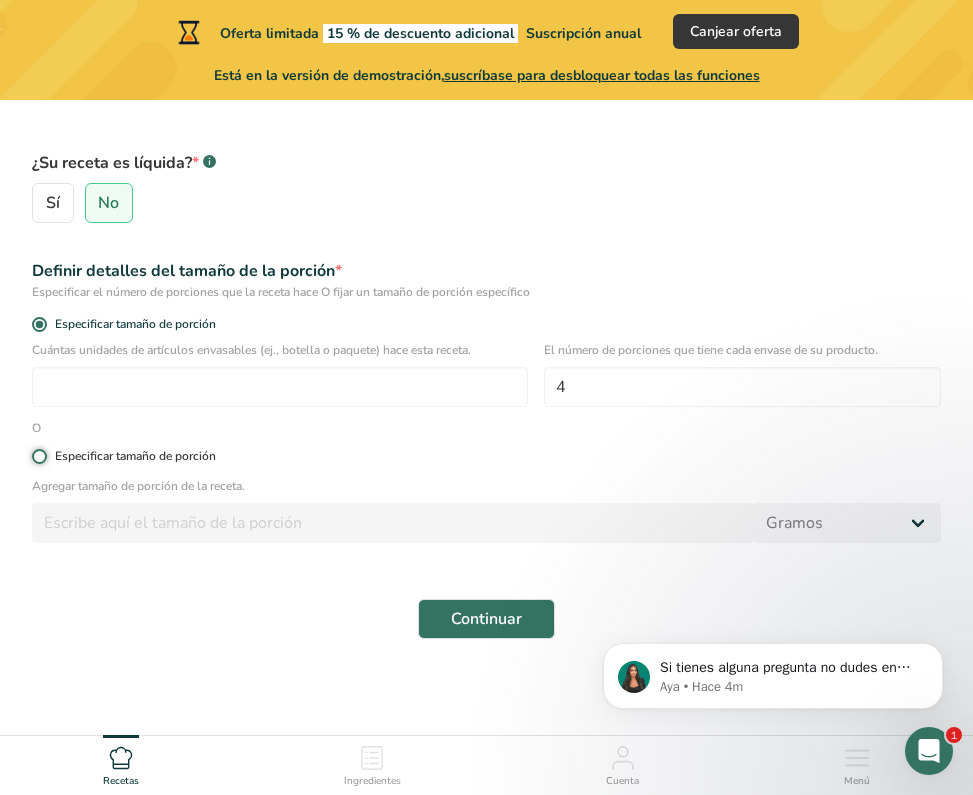 radio on "true" 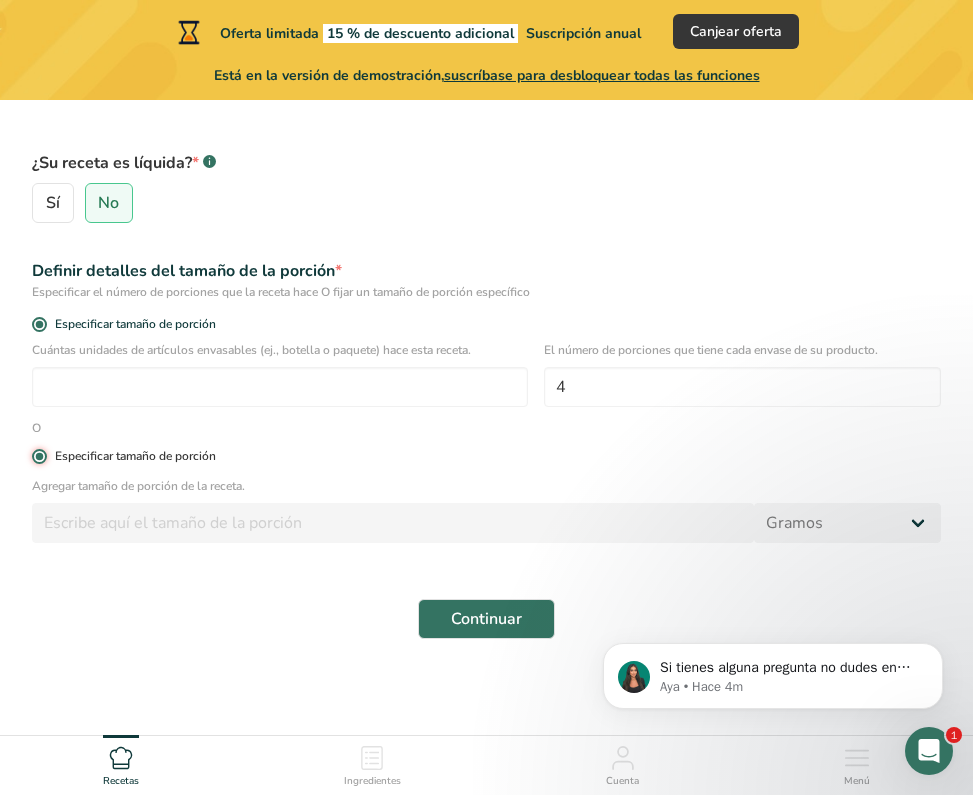 radio on "false" 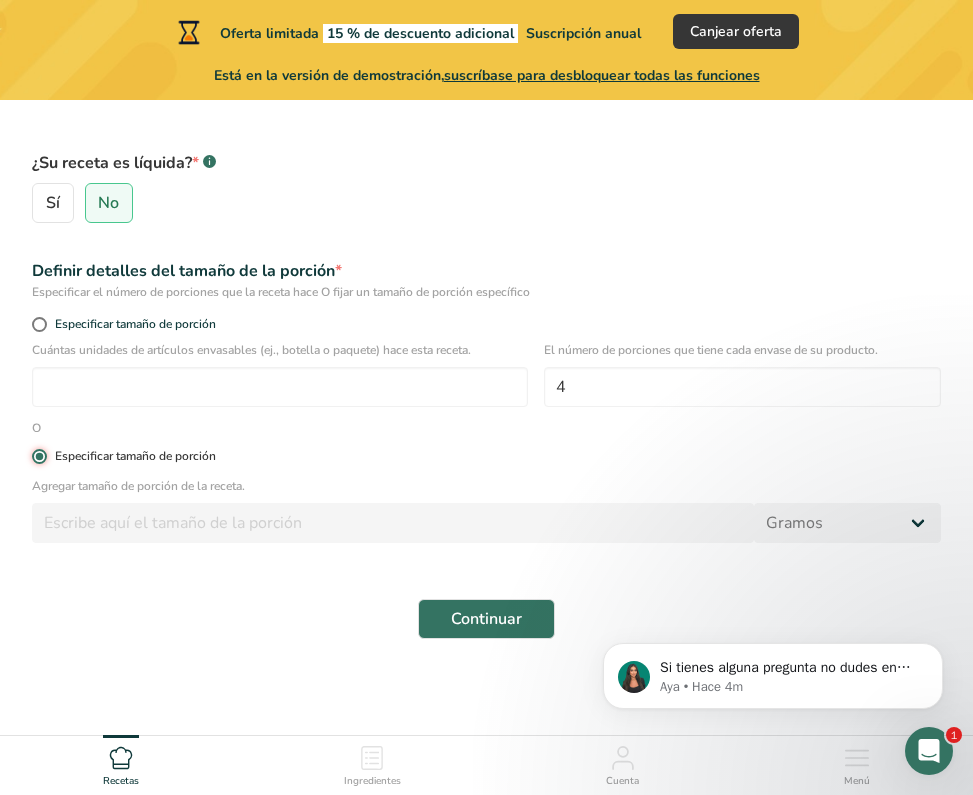 type 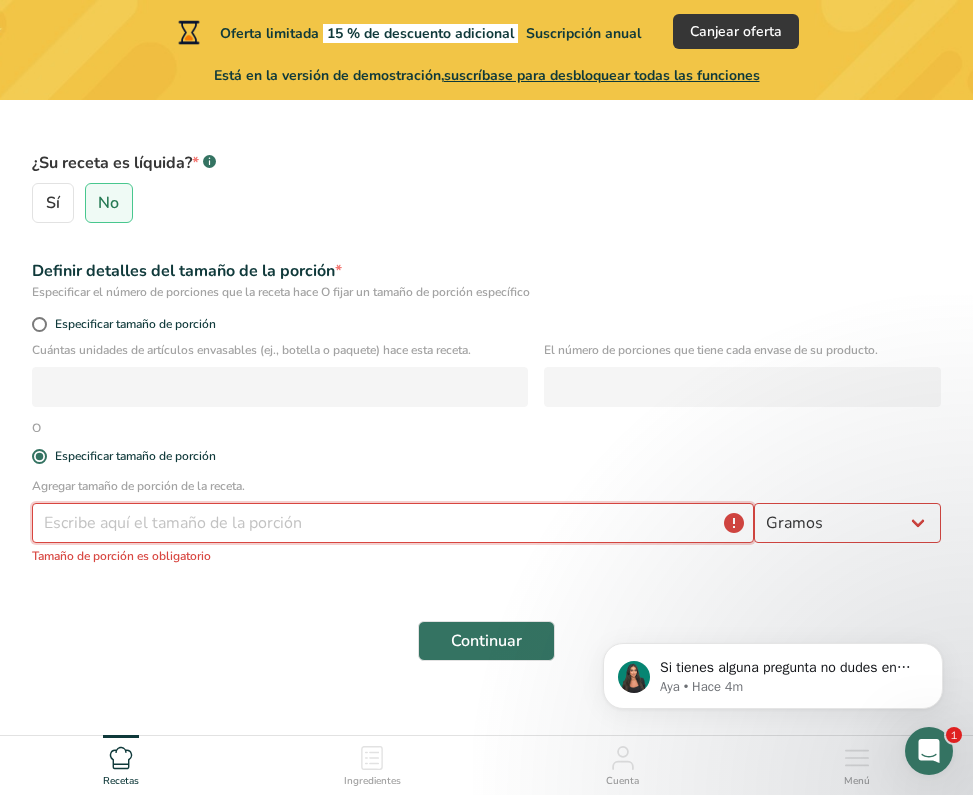 click at bounding box center (393, 523) 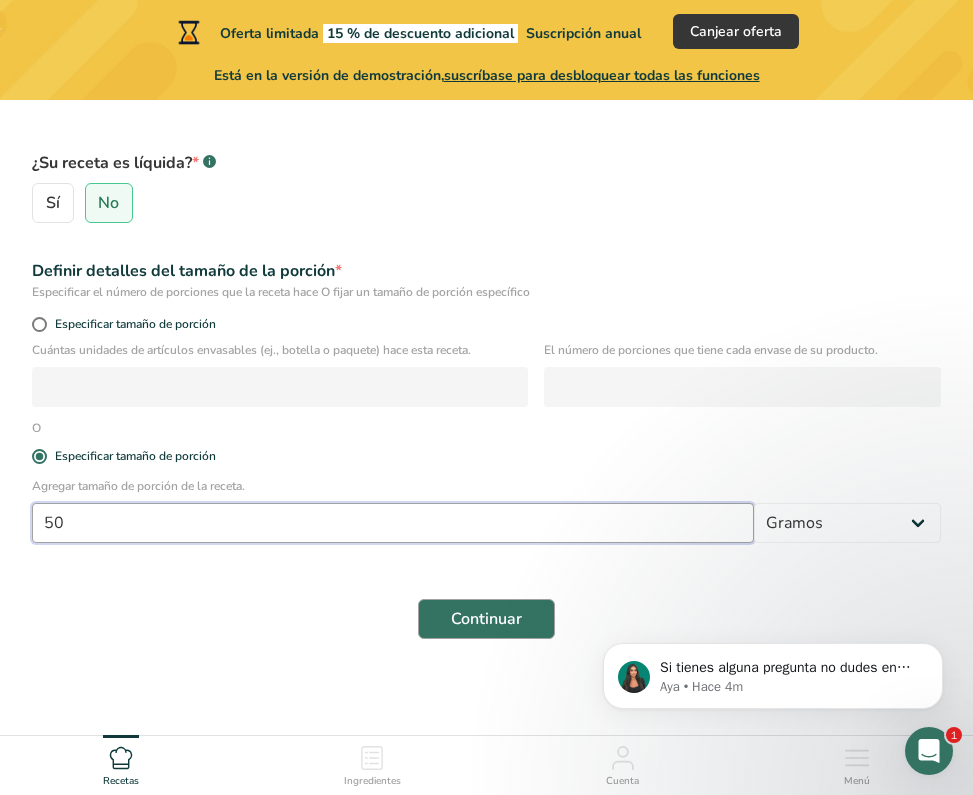 type on "50" 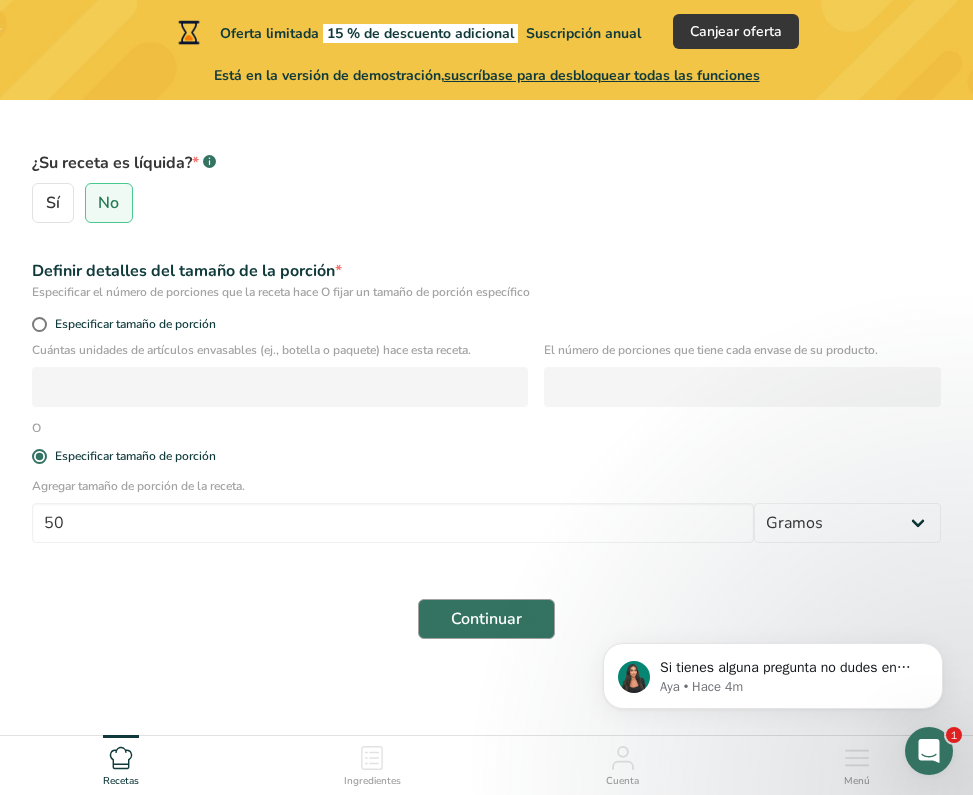 click on "Continuar" at bounding box center (486, 619) 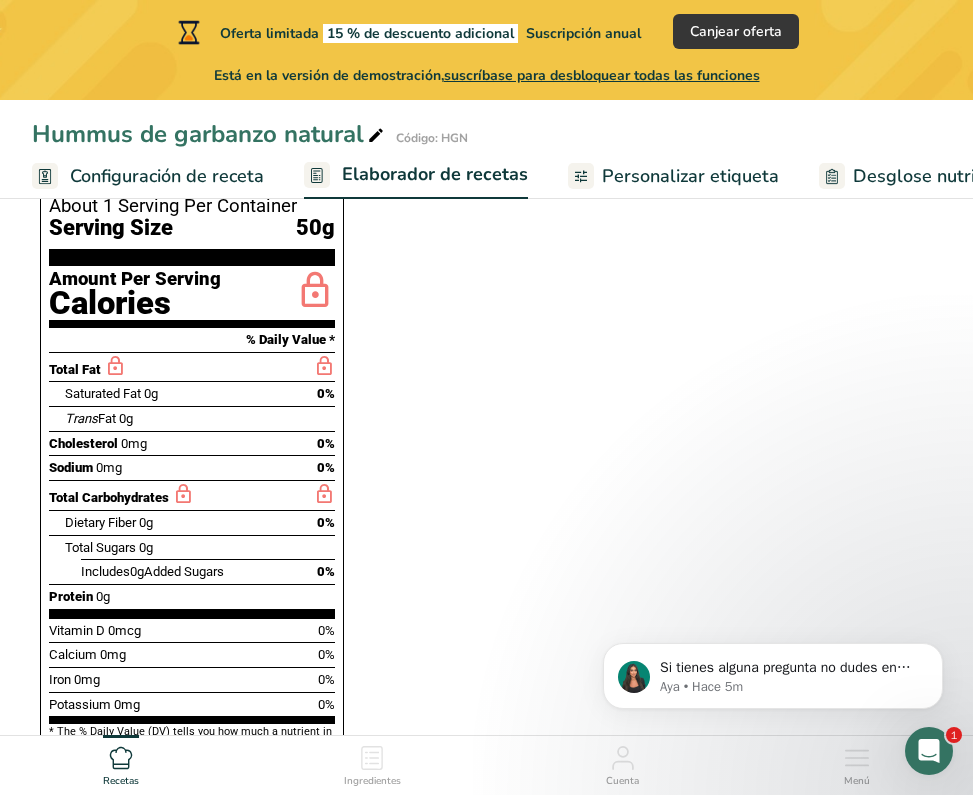scroll, scrollTop: 539, scrollLeft: 0, axis: vertical 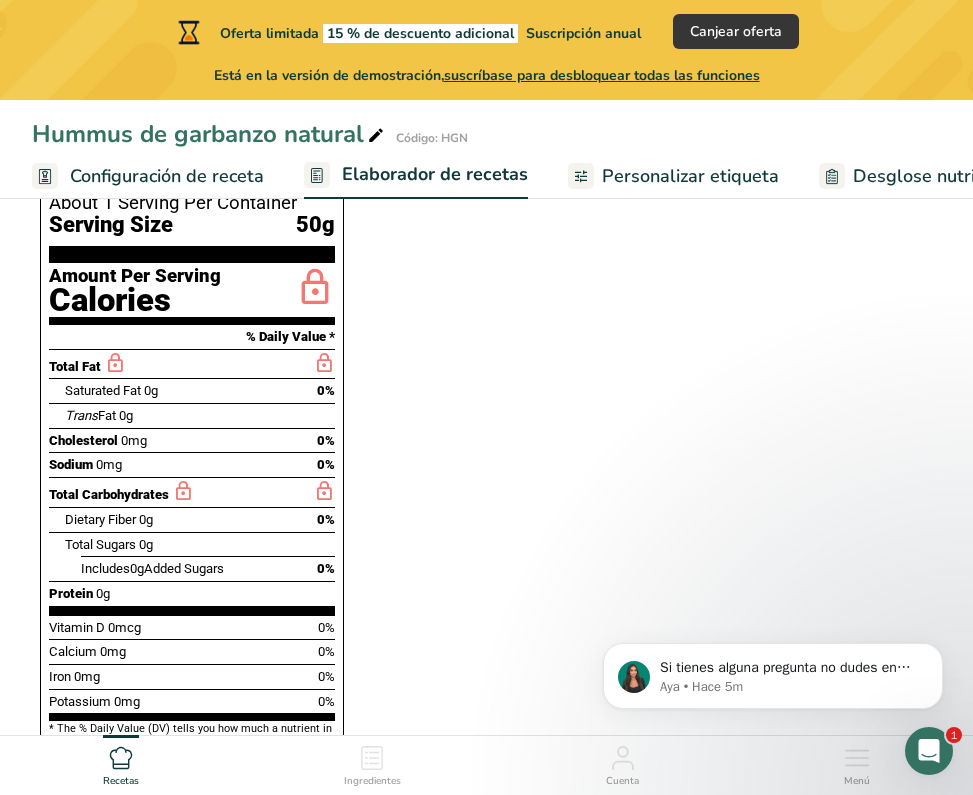 click on "Personalizar etiqueta" at bounding box center [690, 176] 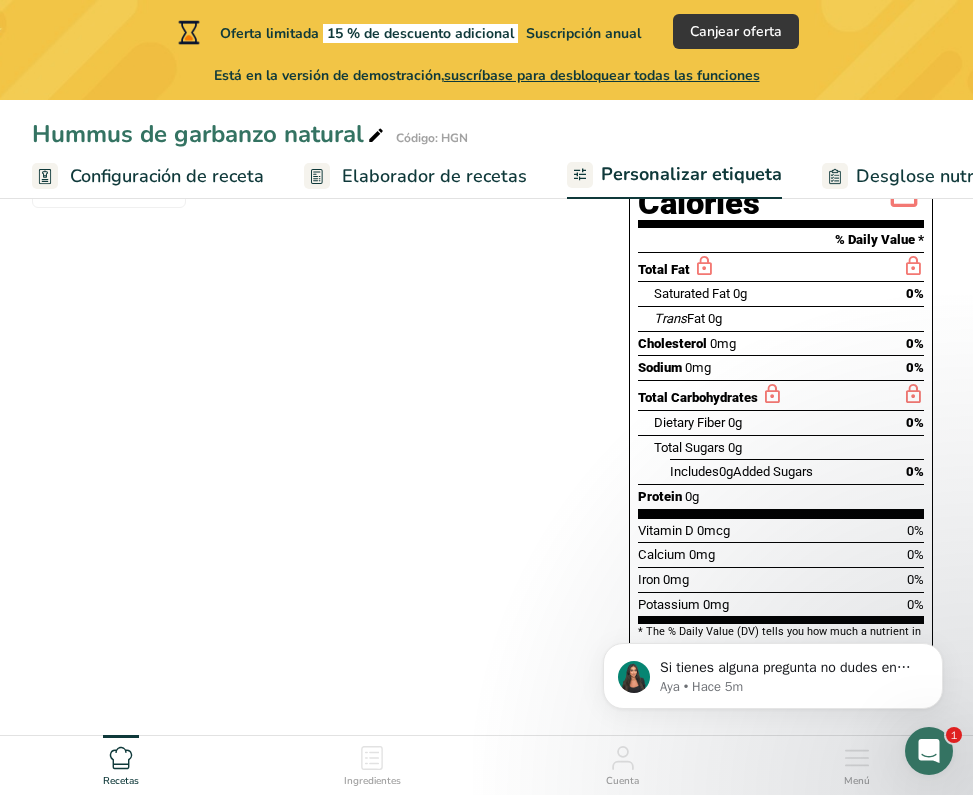 scroll, scrollTop: 0, scrollLeft: 526, axis: horizontal 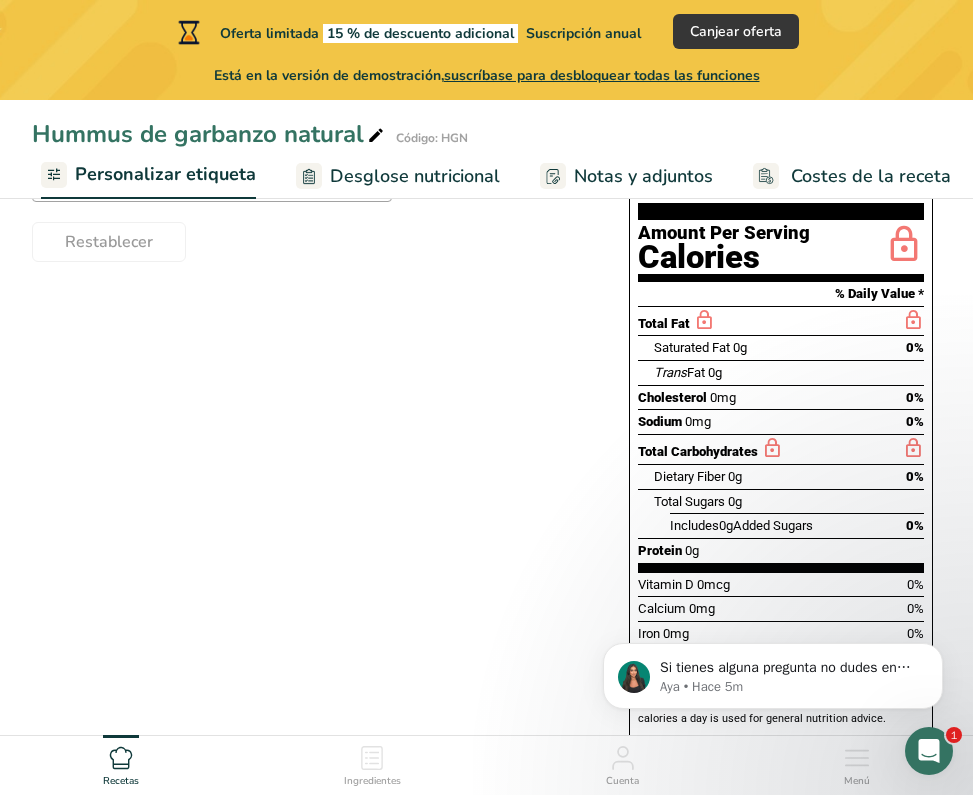 click on "Cholesterol" at bounding box center (672, 397) 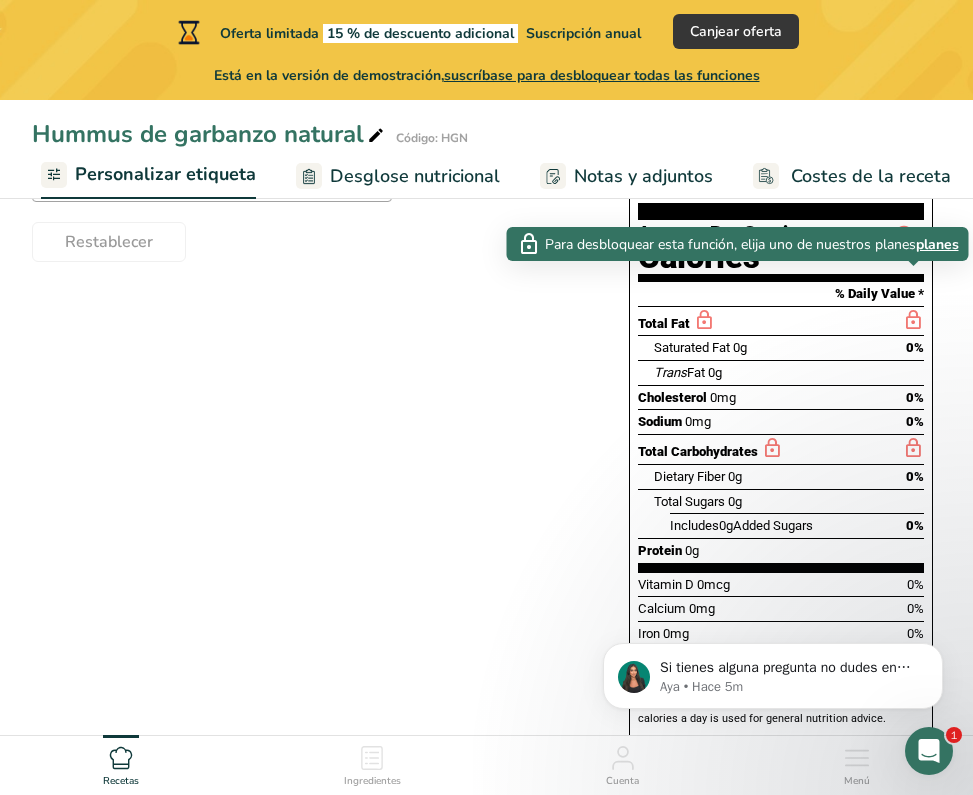 click at bounding box center [913, 320] 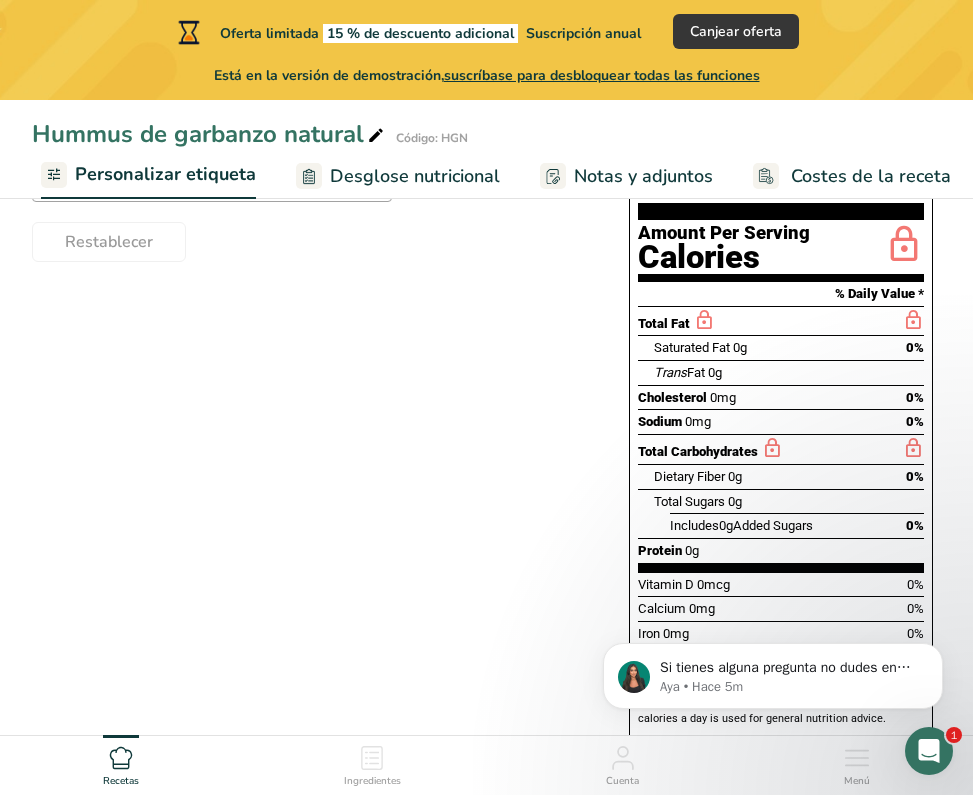 click on "Notas y adjuntos" at bounding box center [643, 176] 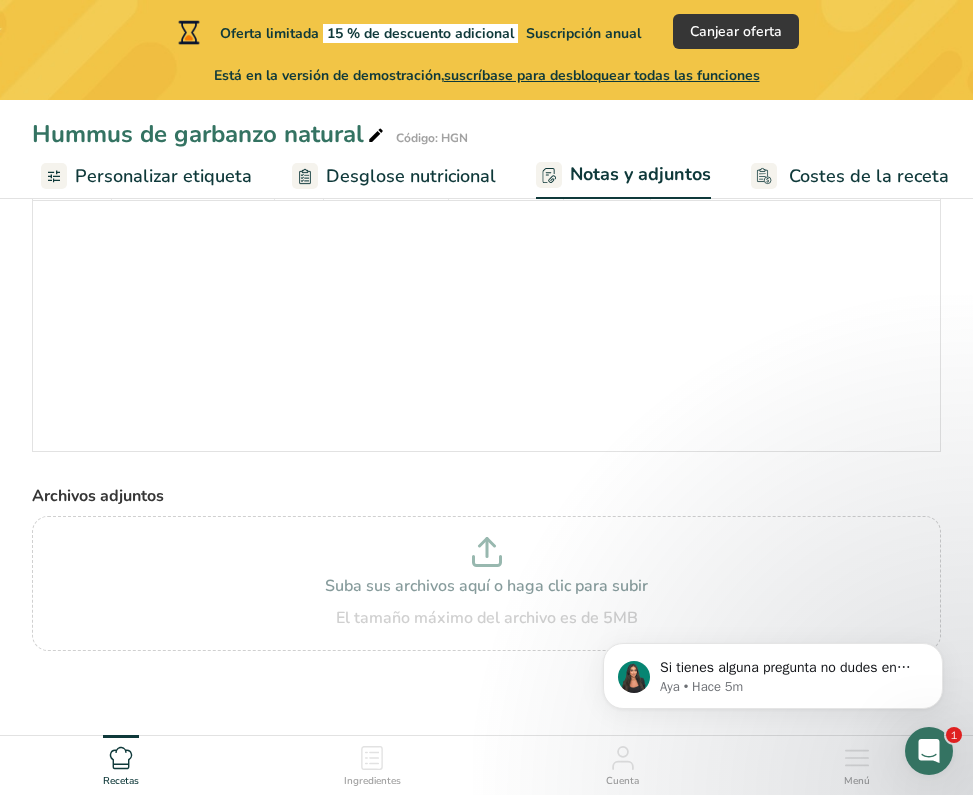 scroll, scrollTop: 109, scrollLeft: 0, axis: vertical 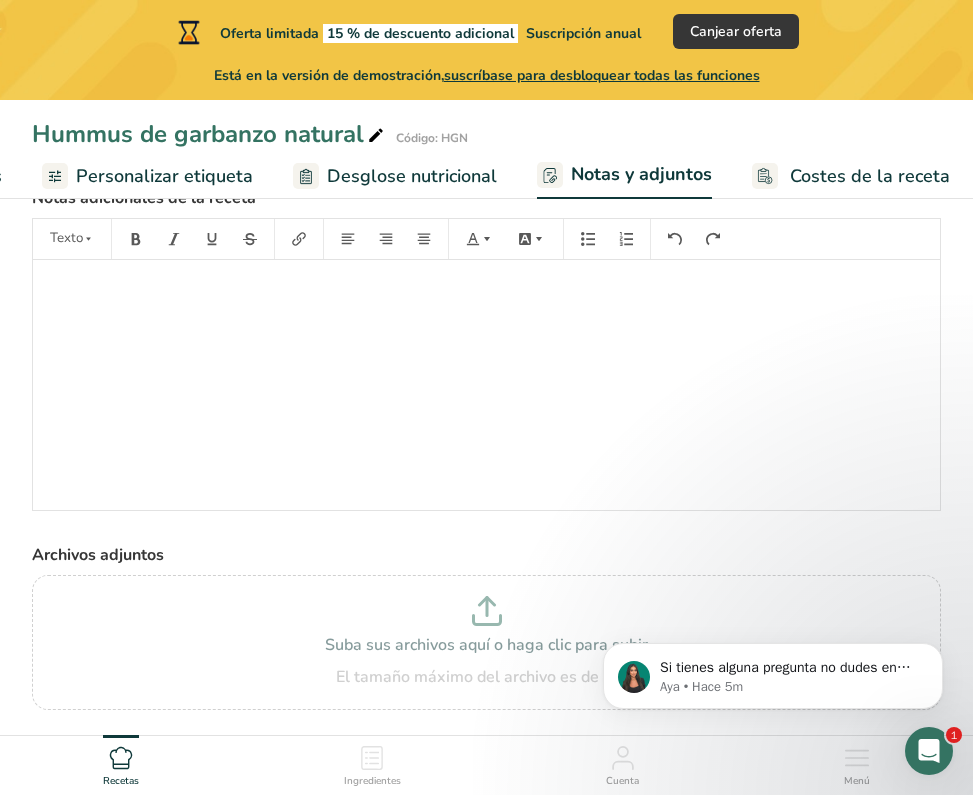 click on "Desglose nutricional" at bounding box center (412, 176) 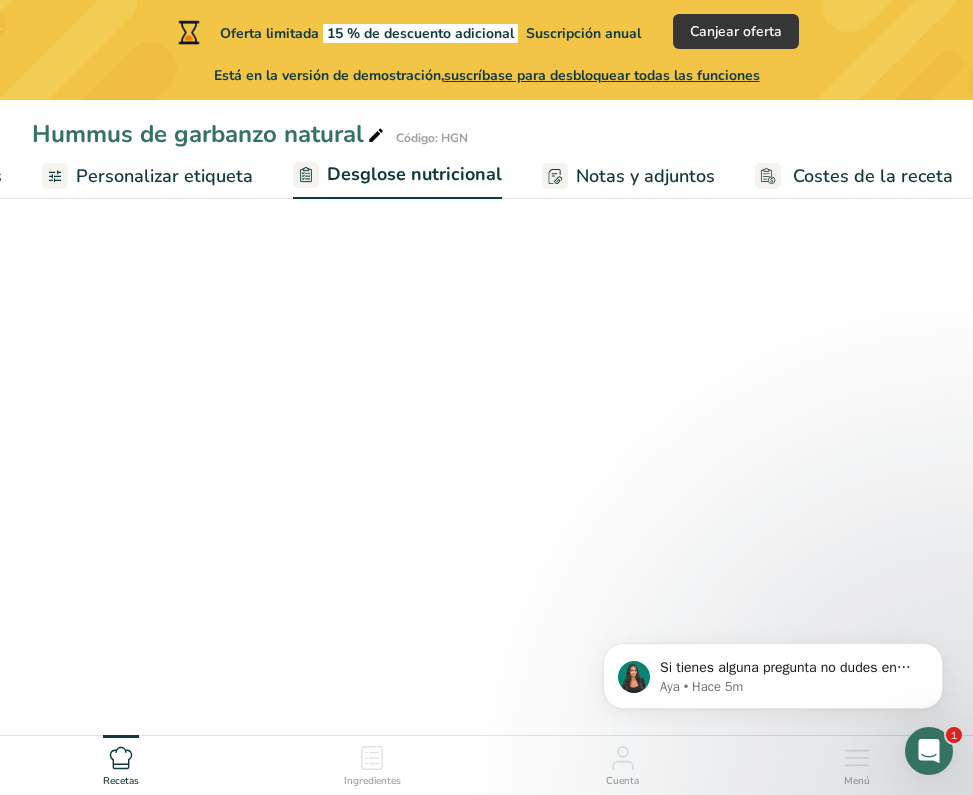 scroll, scrollTop: 0, scrollLeft: 526, axis: horizontal 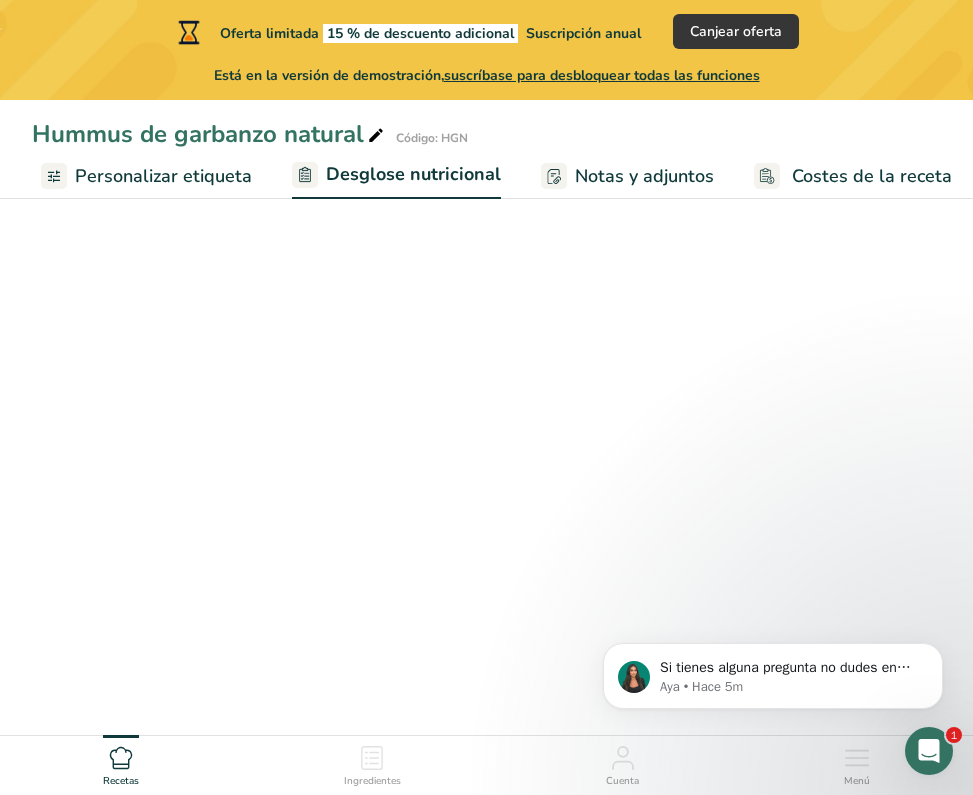 select on "Calories" 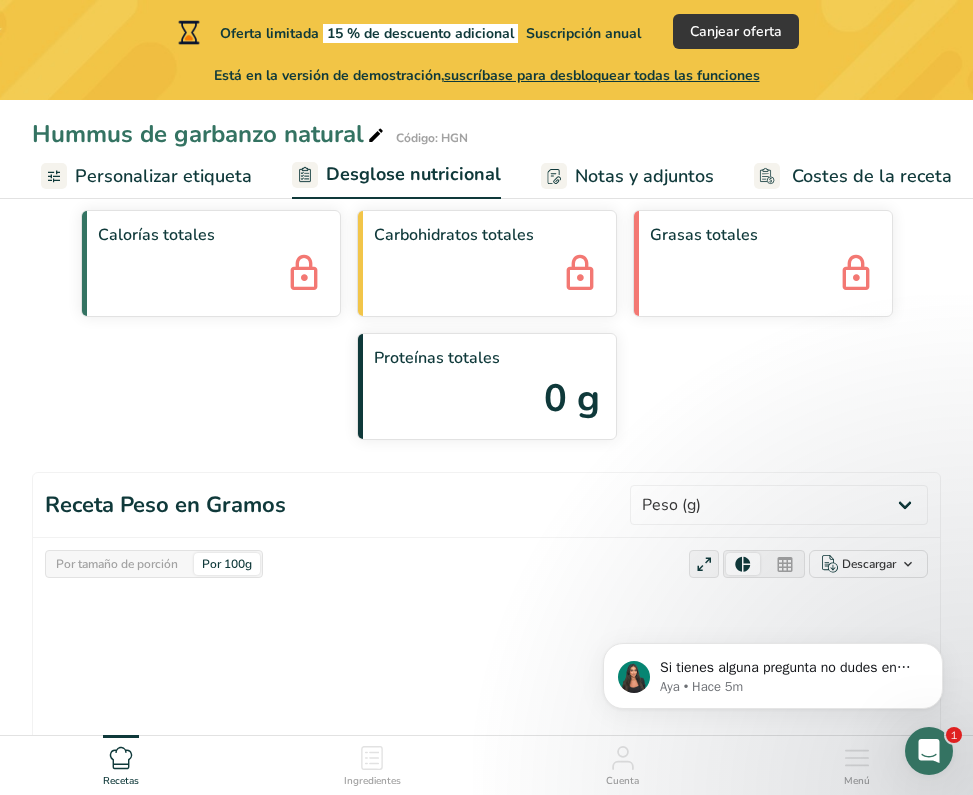 click on "Proteínas totales
0 g" at bounding box center [487, 386] 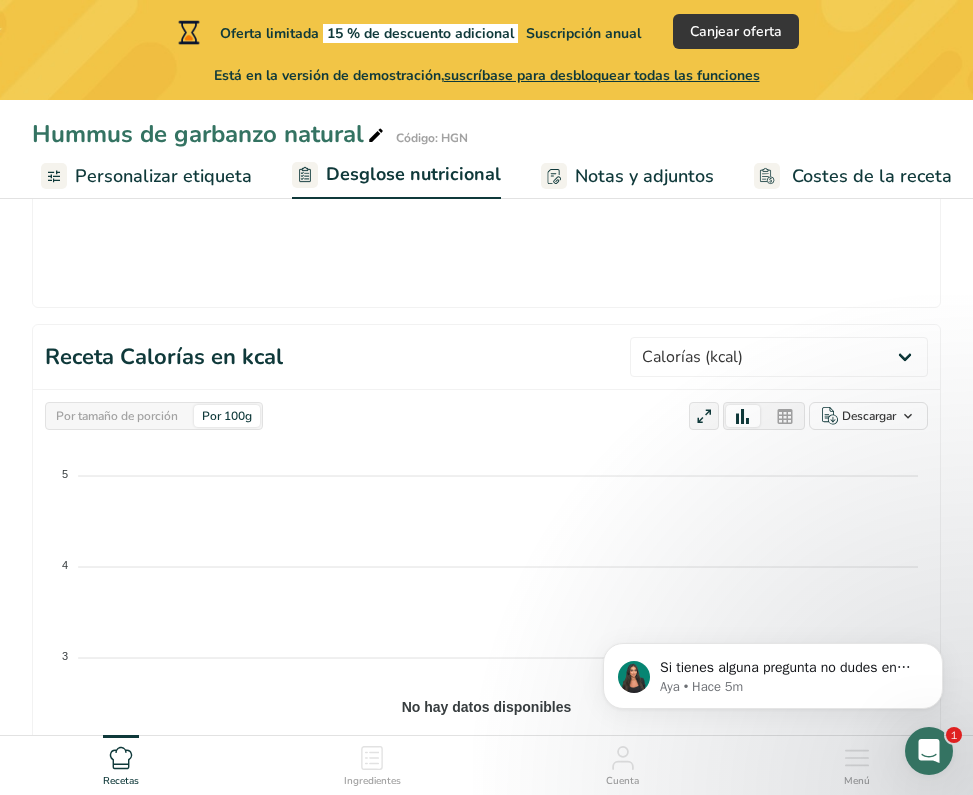 scroll, scrollTop: 902, scrollLeft: 0, axis: vertical 